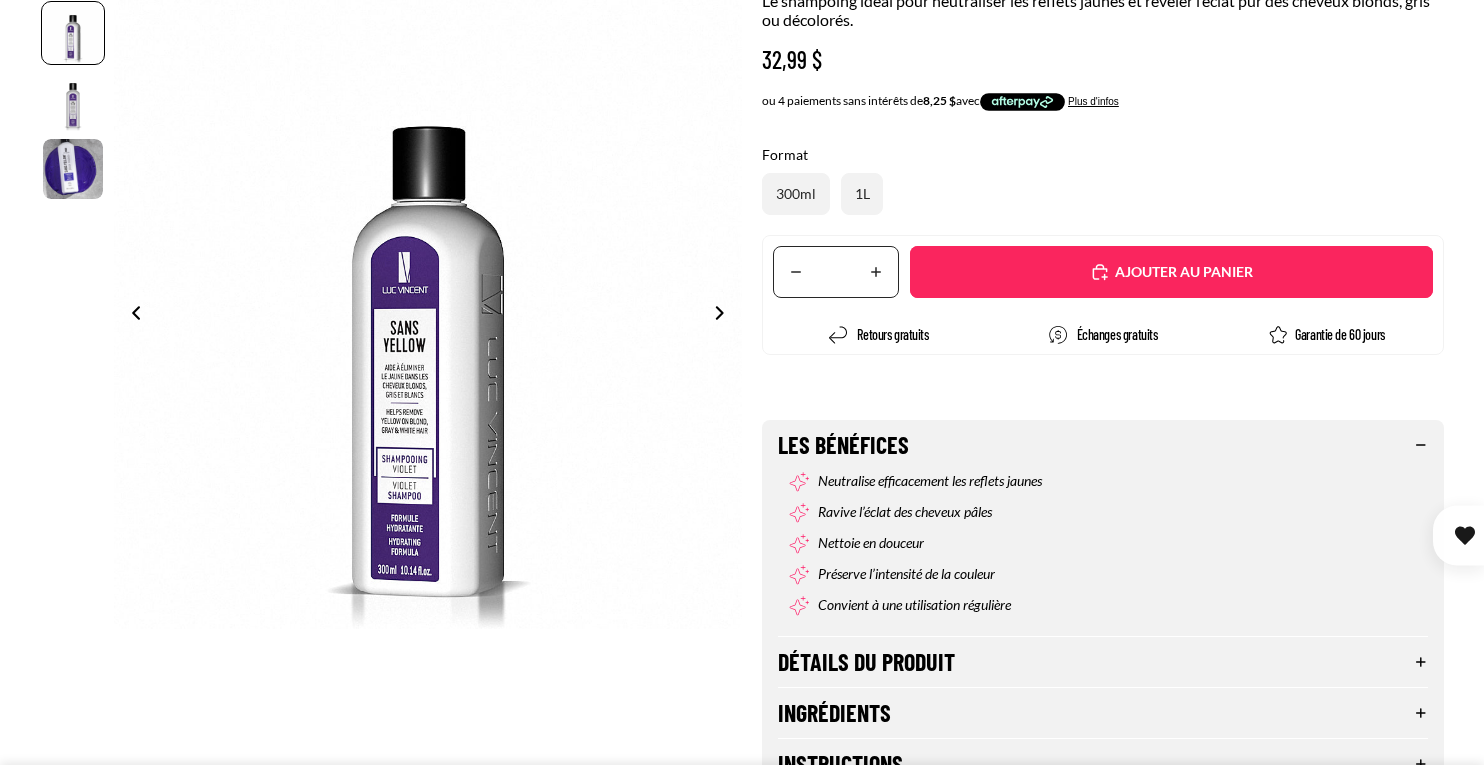 scroll, scrollTop: 427, scrollLeft: 0, axis: vertical 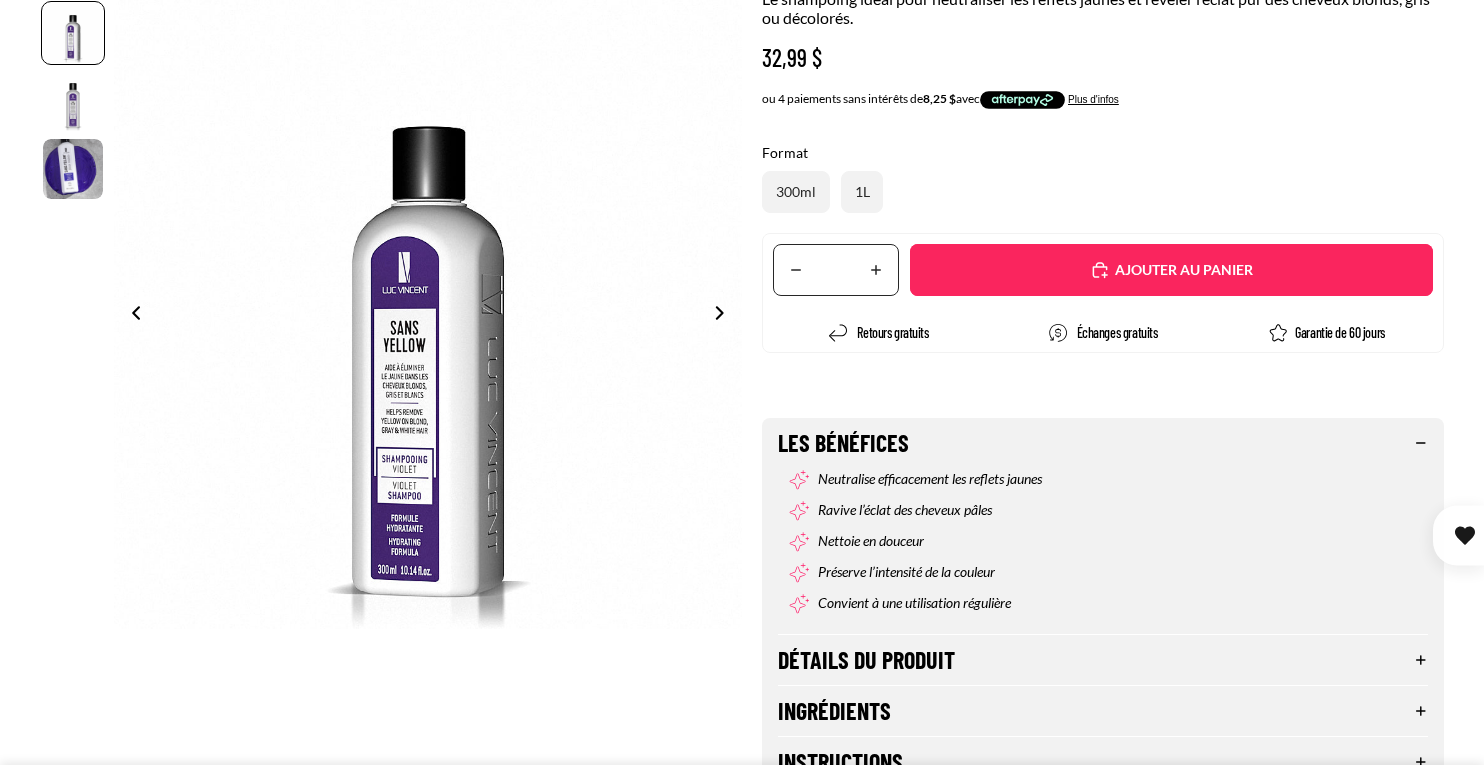 select on "**********" 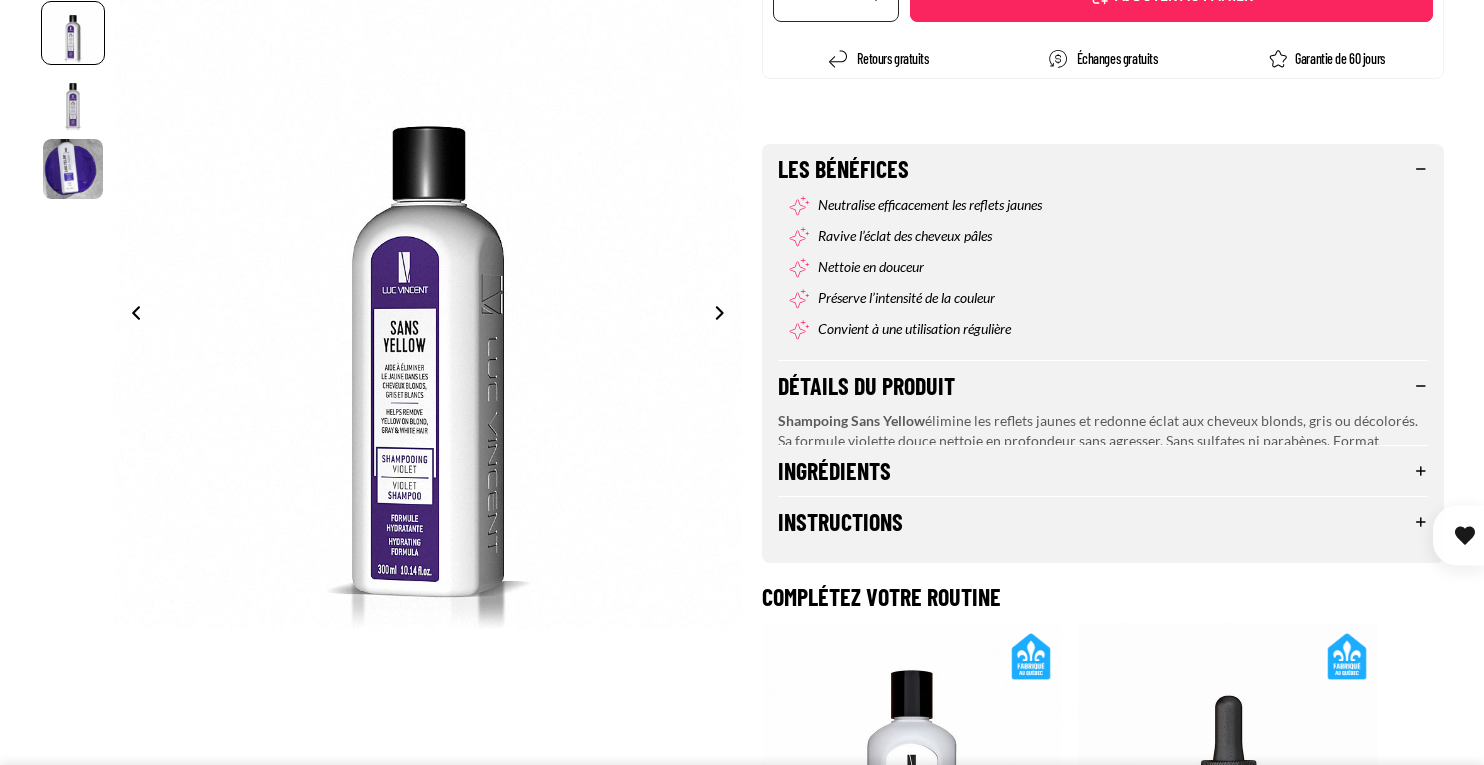 scroll, scrollTop: 702, scrollLeft: 0, axis: vertical 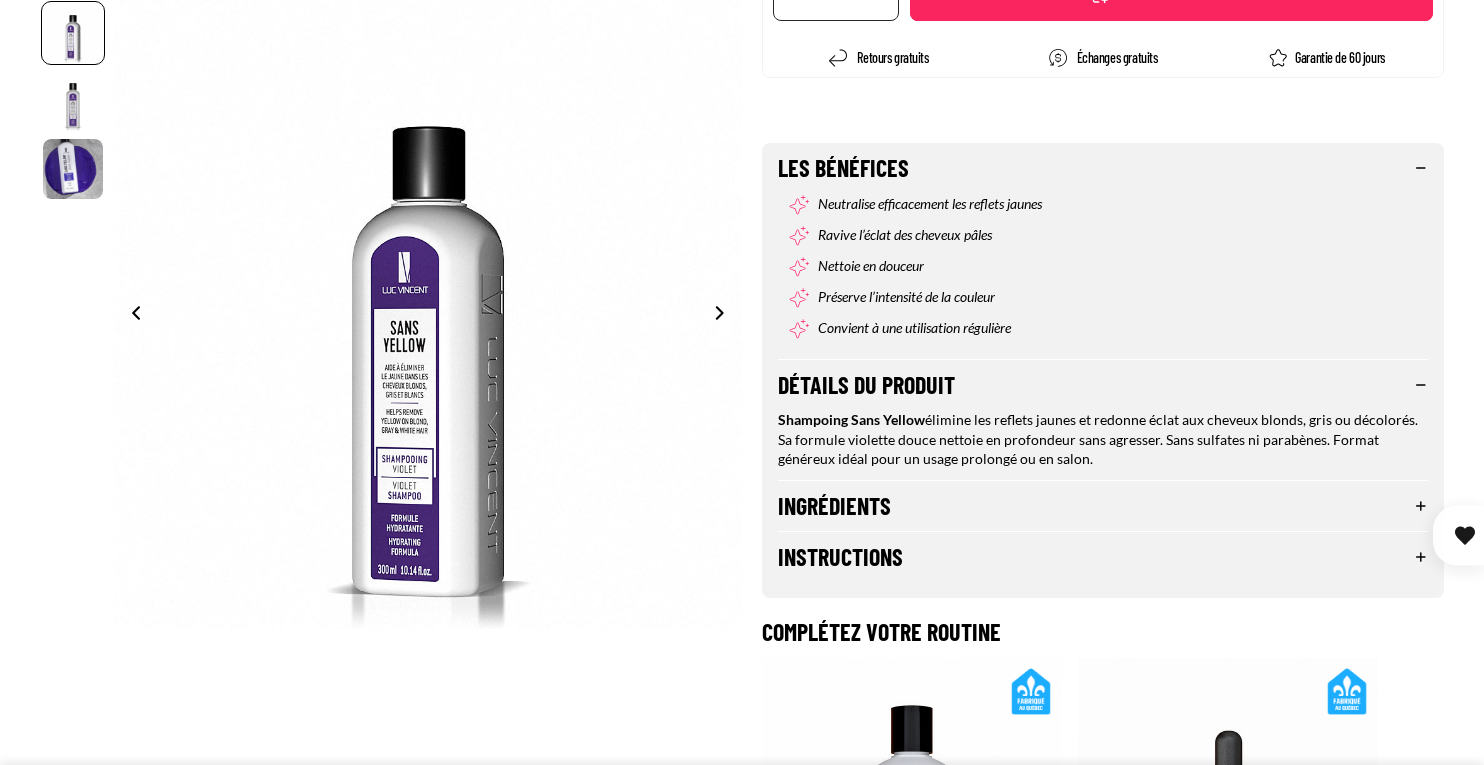 click on "Ingrédients" at bounding box center [1103, 506] 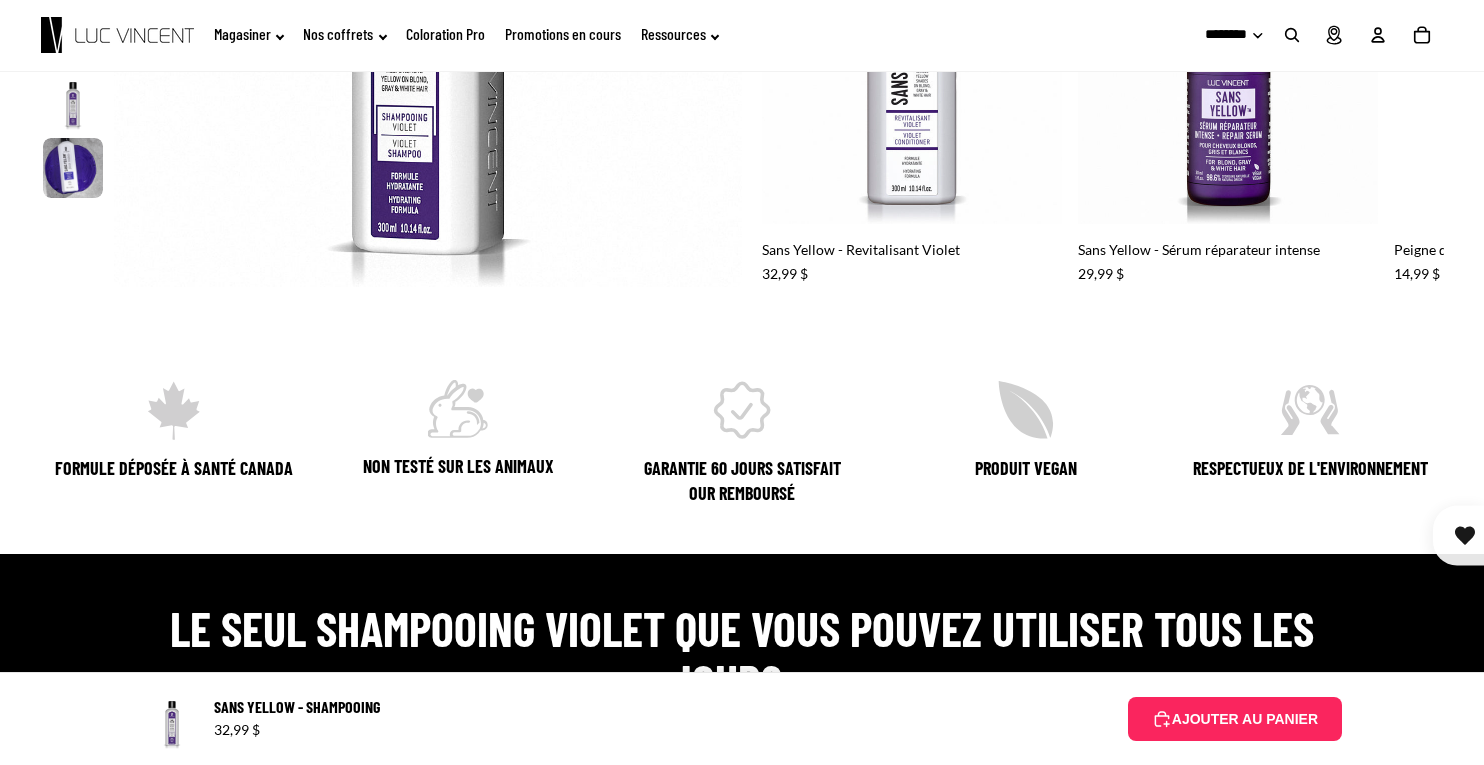 scroll, scrollTop: 1530, scrollLeft: 0, axis: vertical 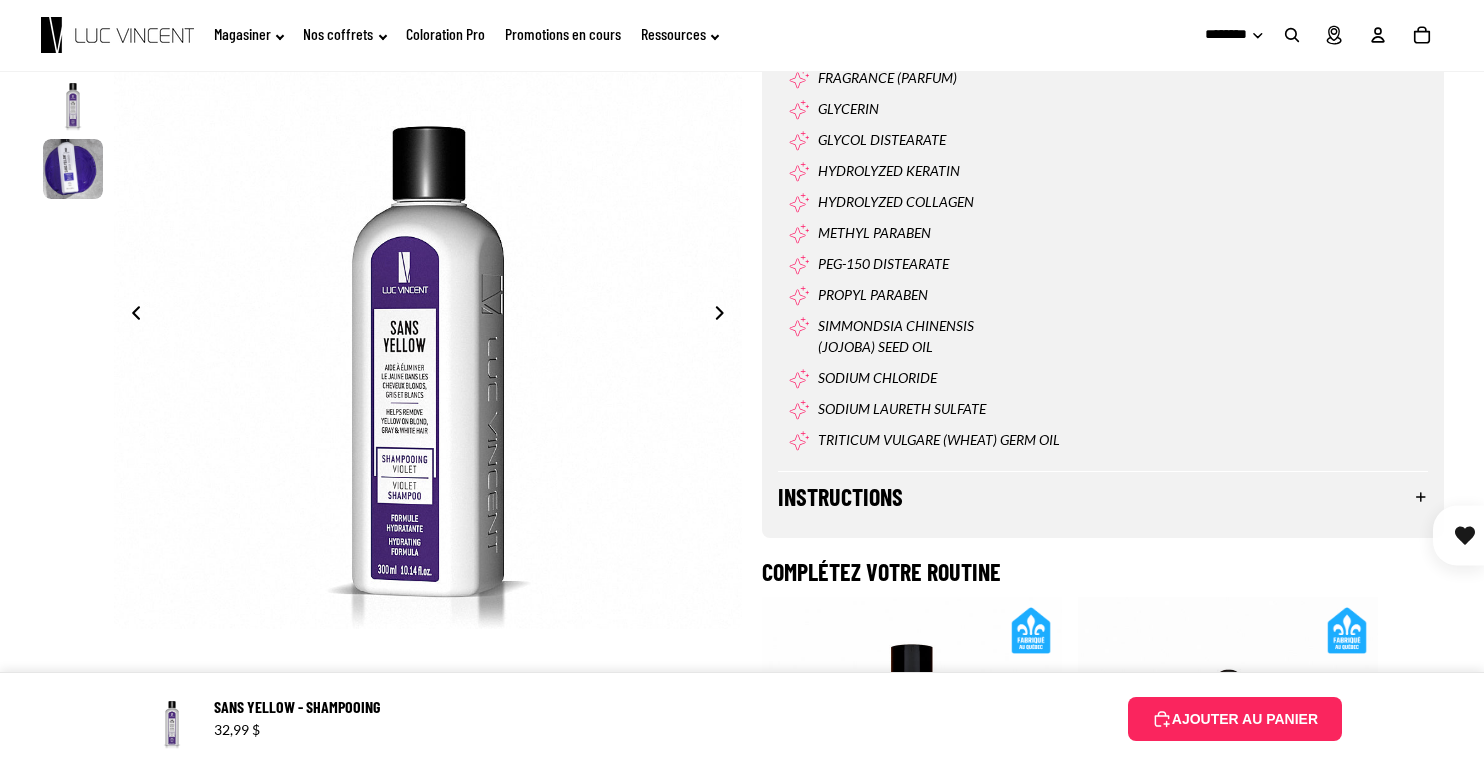 click on "Instructions" at bounding box center (1103, 497) 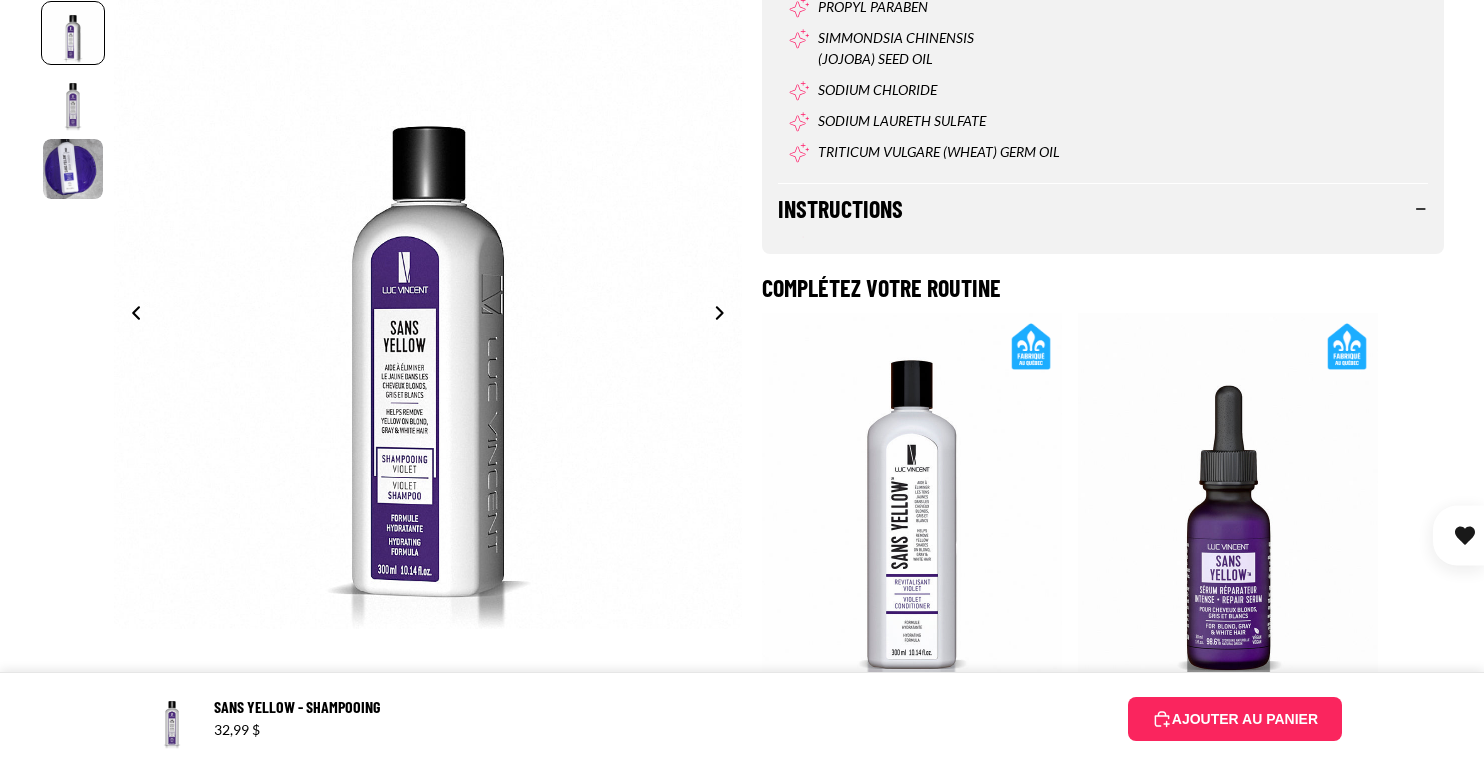 scroll, scrollTop: 1956, scrollLeft: 0, axis: vertical 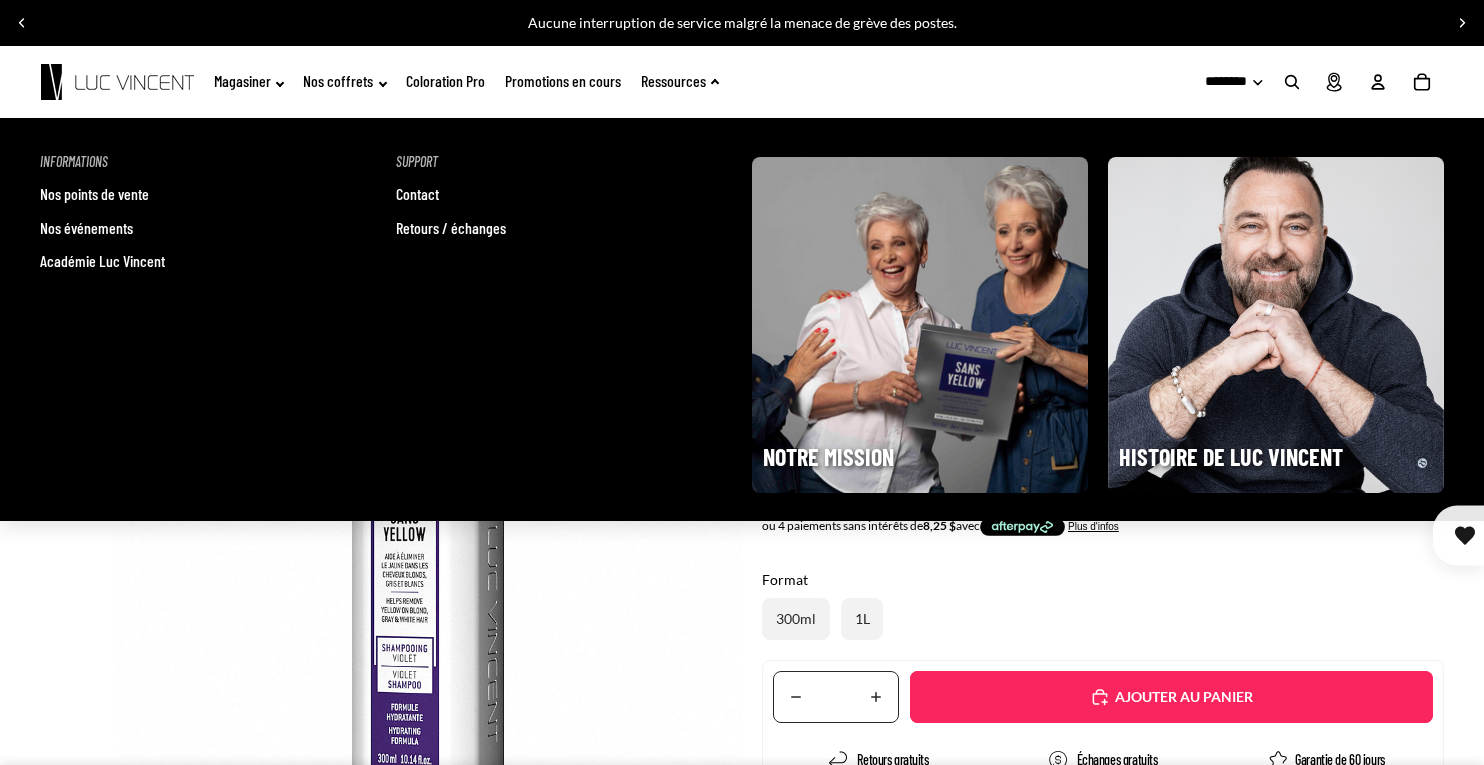 click at bounding box center [1276, 325] 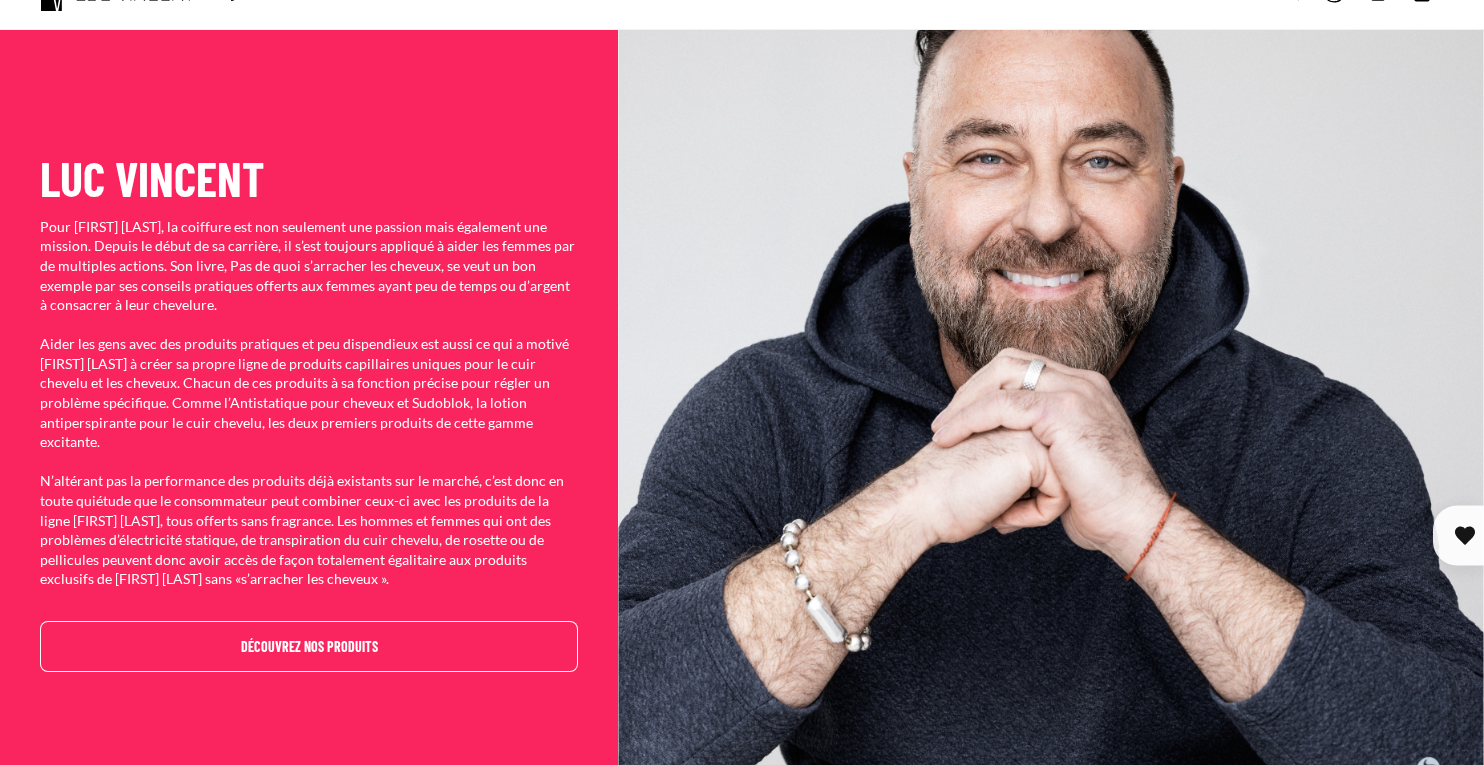 scroll, scrollTop: 0, scrollLeft: 0, axis: both 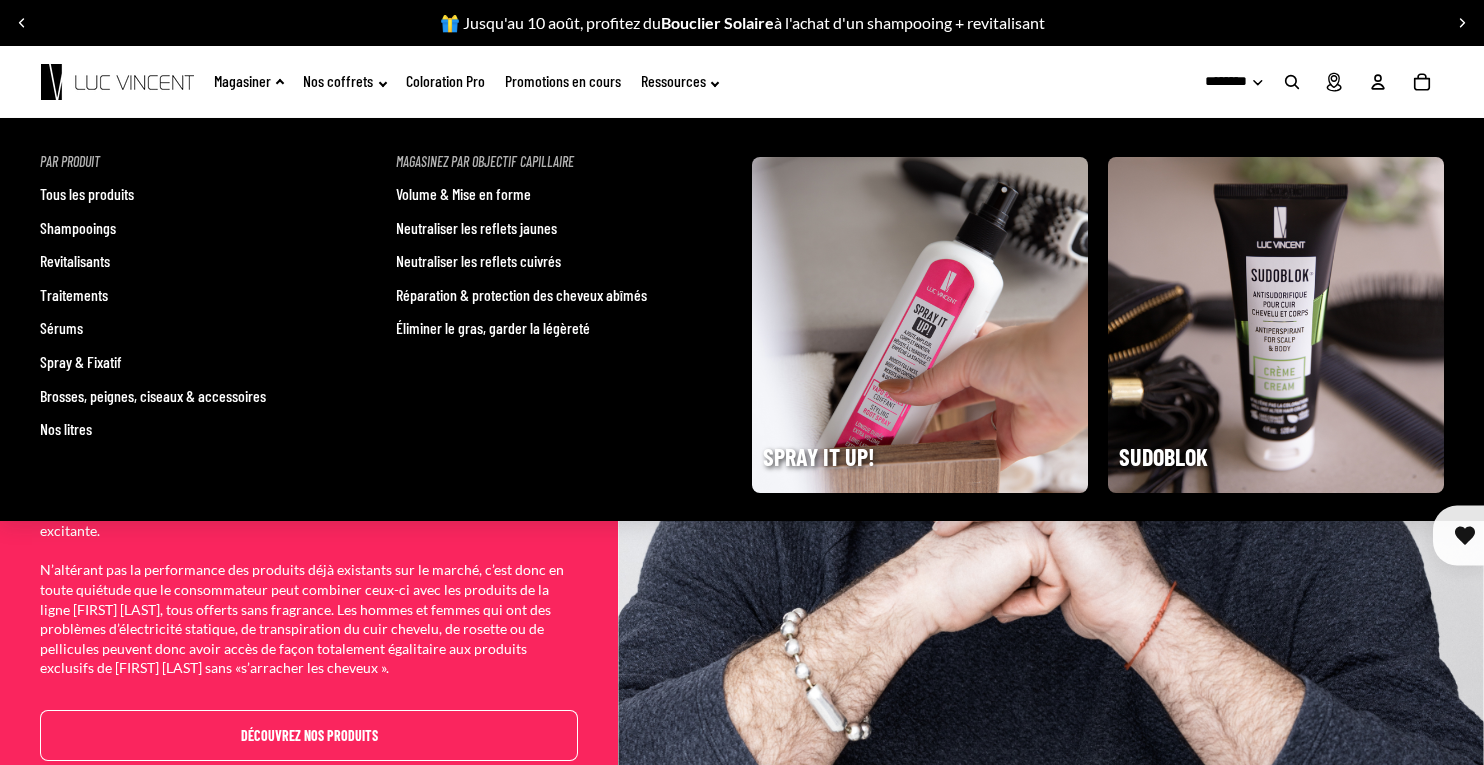 click on "Tous les produits" at bounding box center [87, 194] 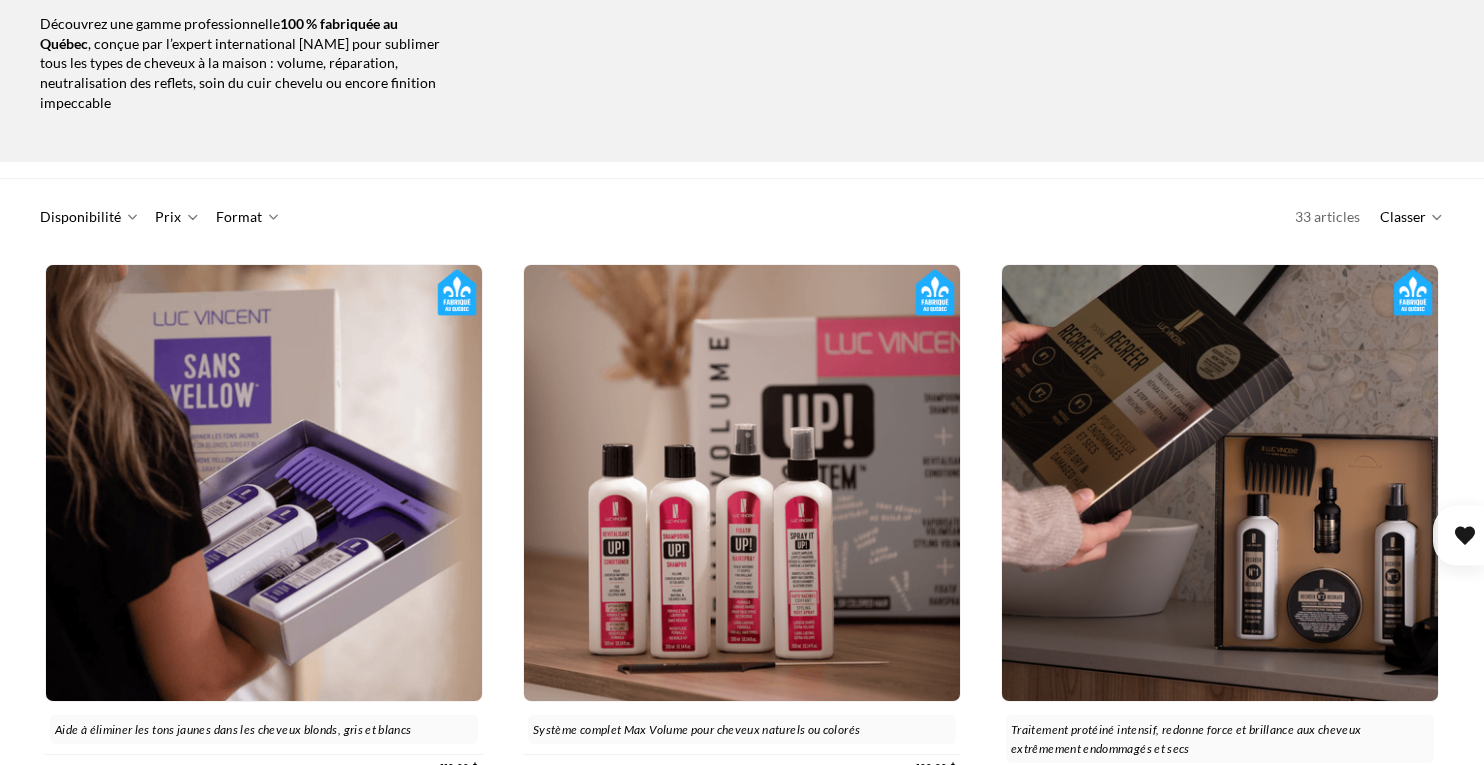 scroll, scrollTop: 628, scrollLeft: 0, axis: vertical 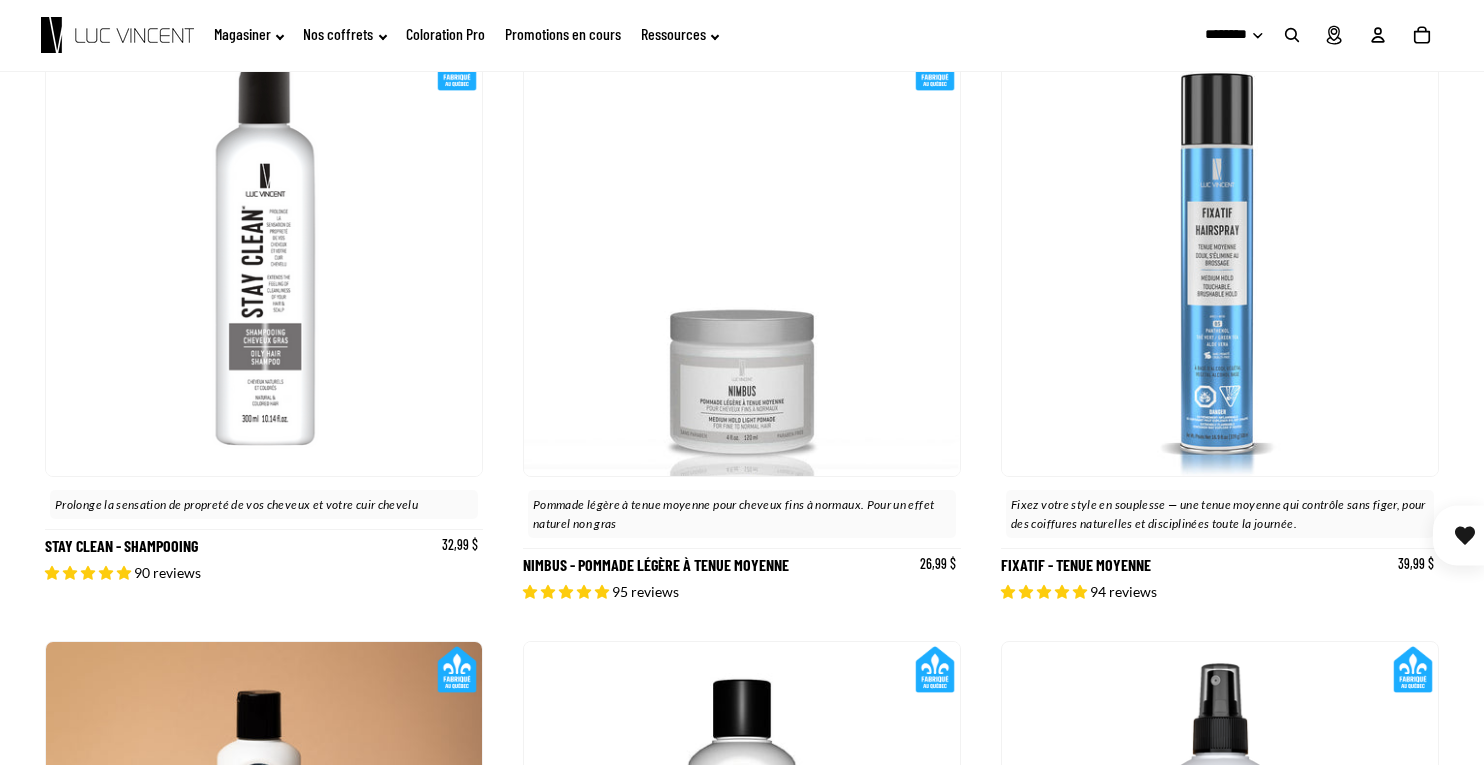 click on "Stay Clean - Shampooing" at bounding box center [264, 320] 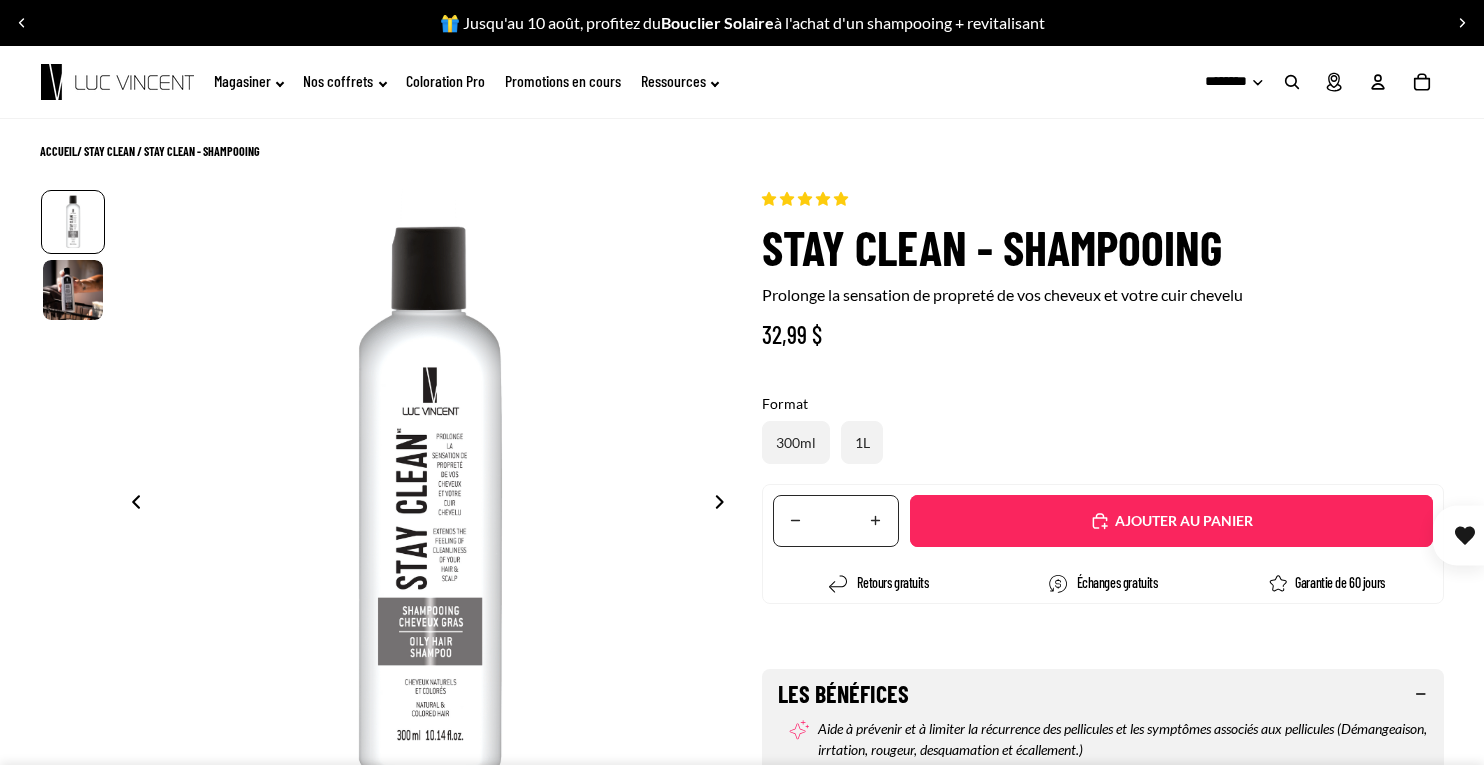 scroll, scrollTop: 0, scrollLeft: 0, axis: both 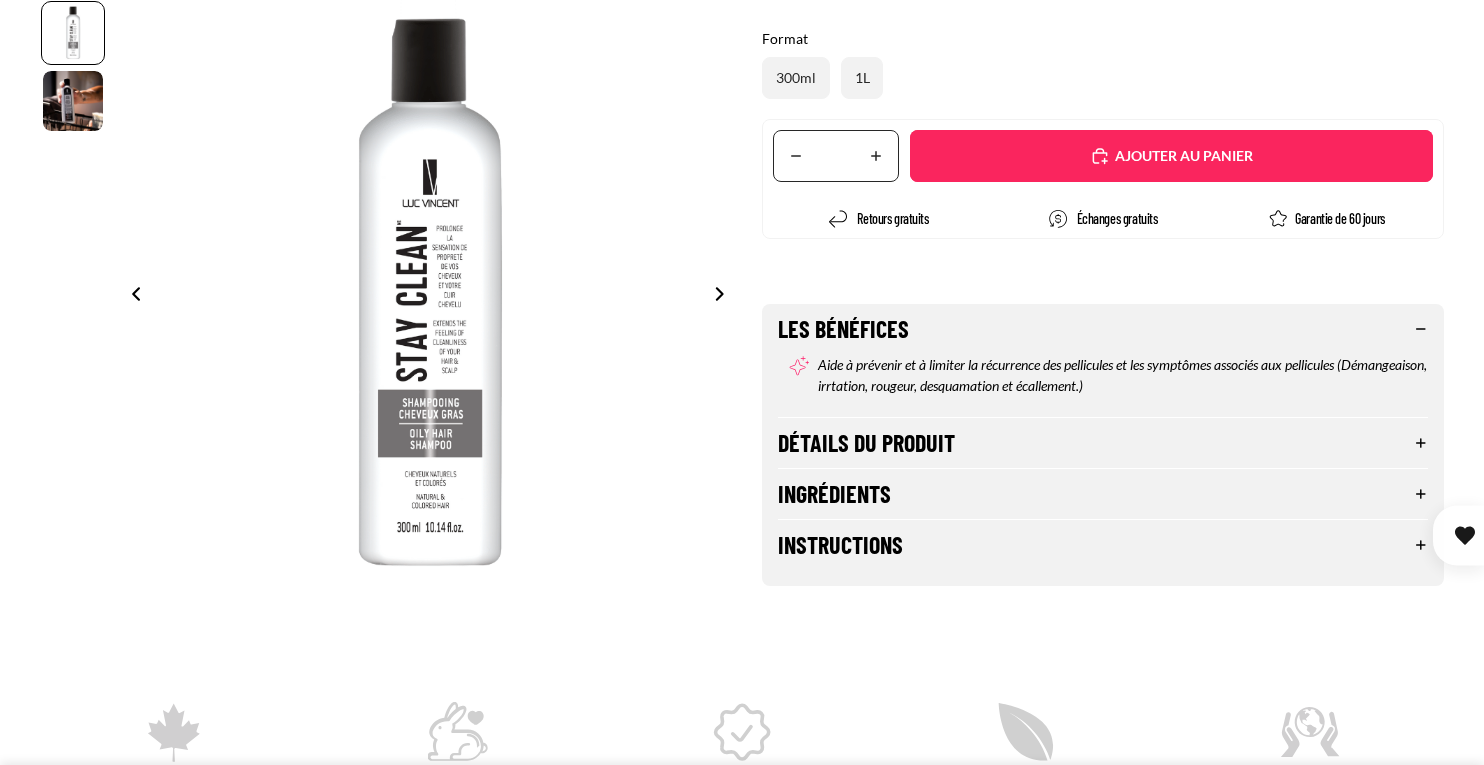 select on "**********" 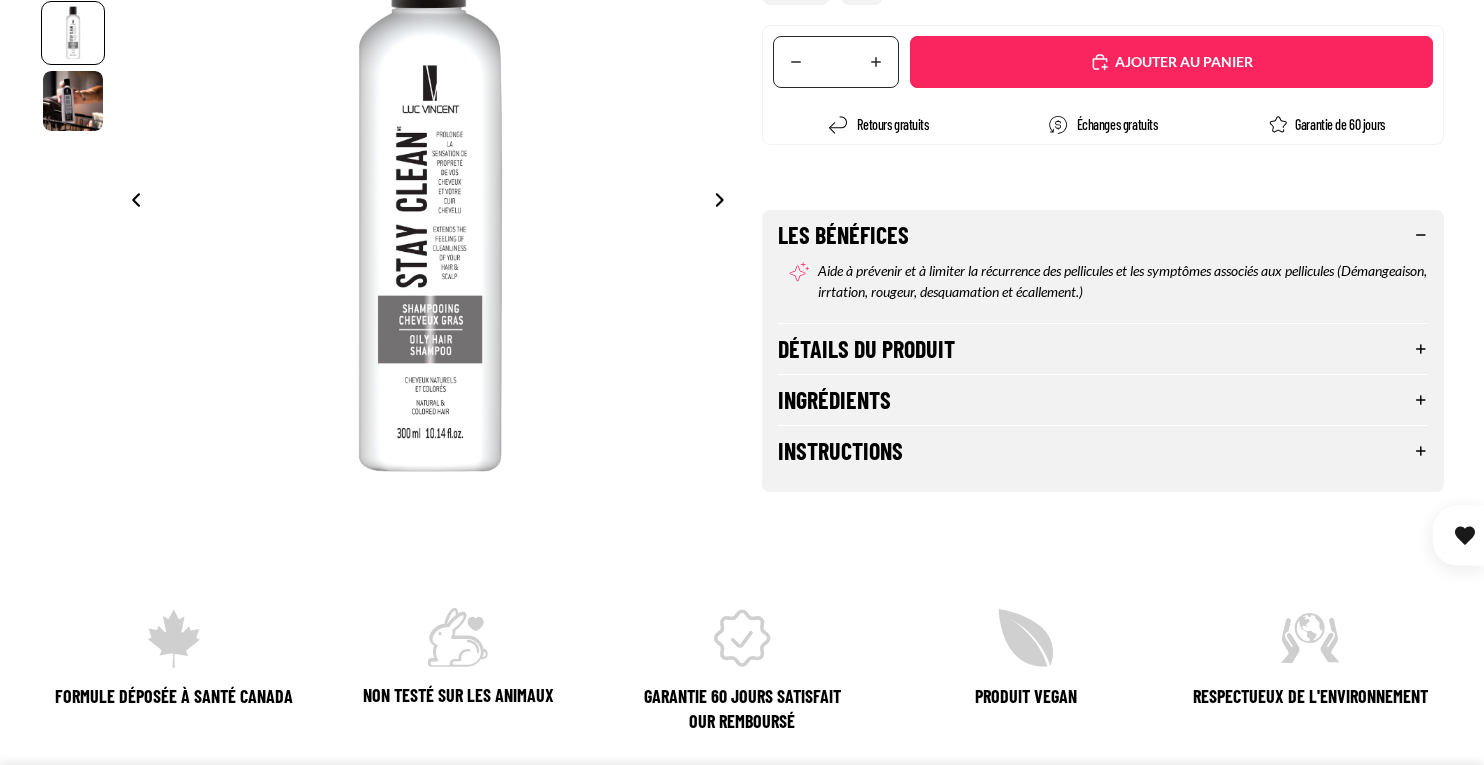 scroll, scrollTop: 486, scrollLeft: 0, axis: vertical 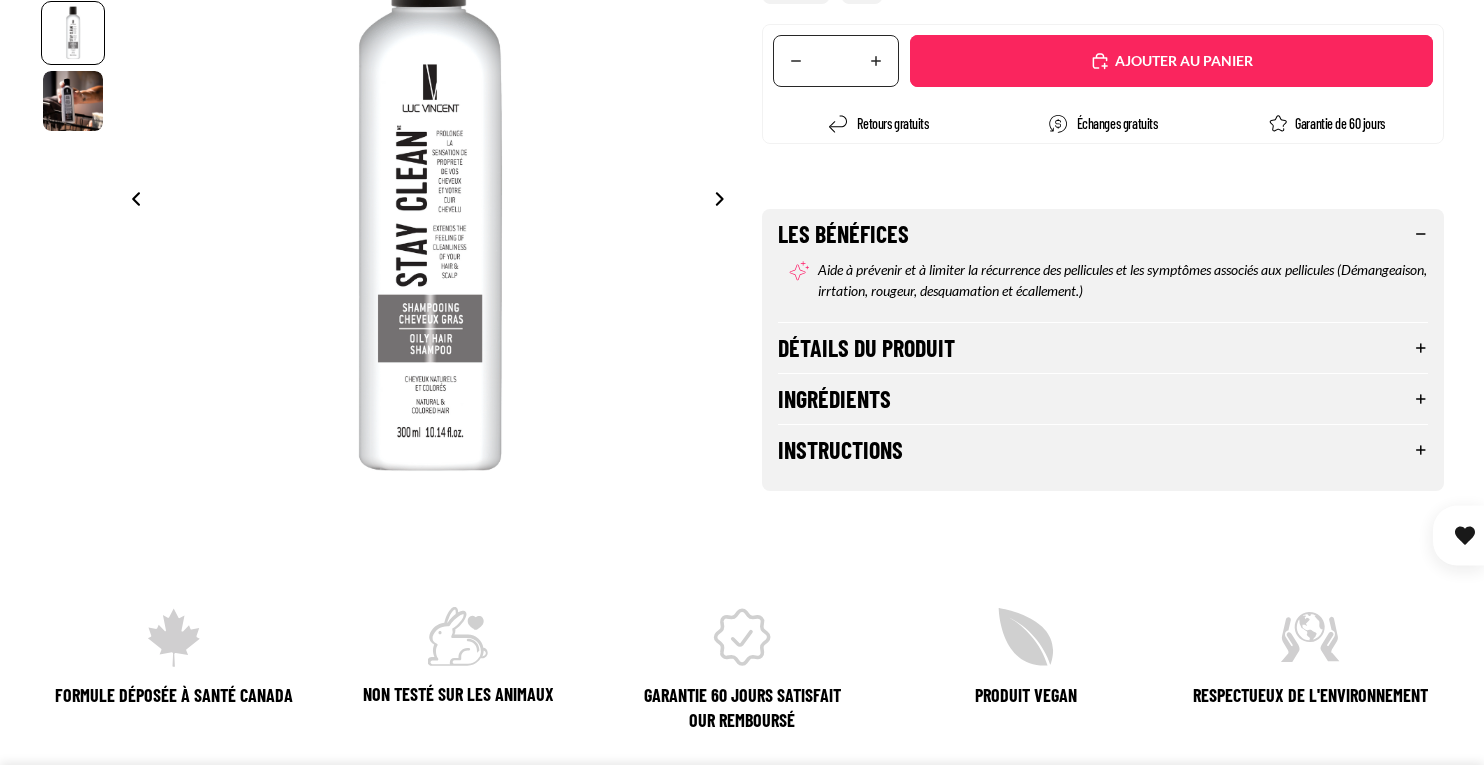 click on "Détails du produit" at bounding box center (1103, 348) 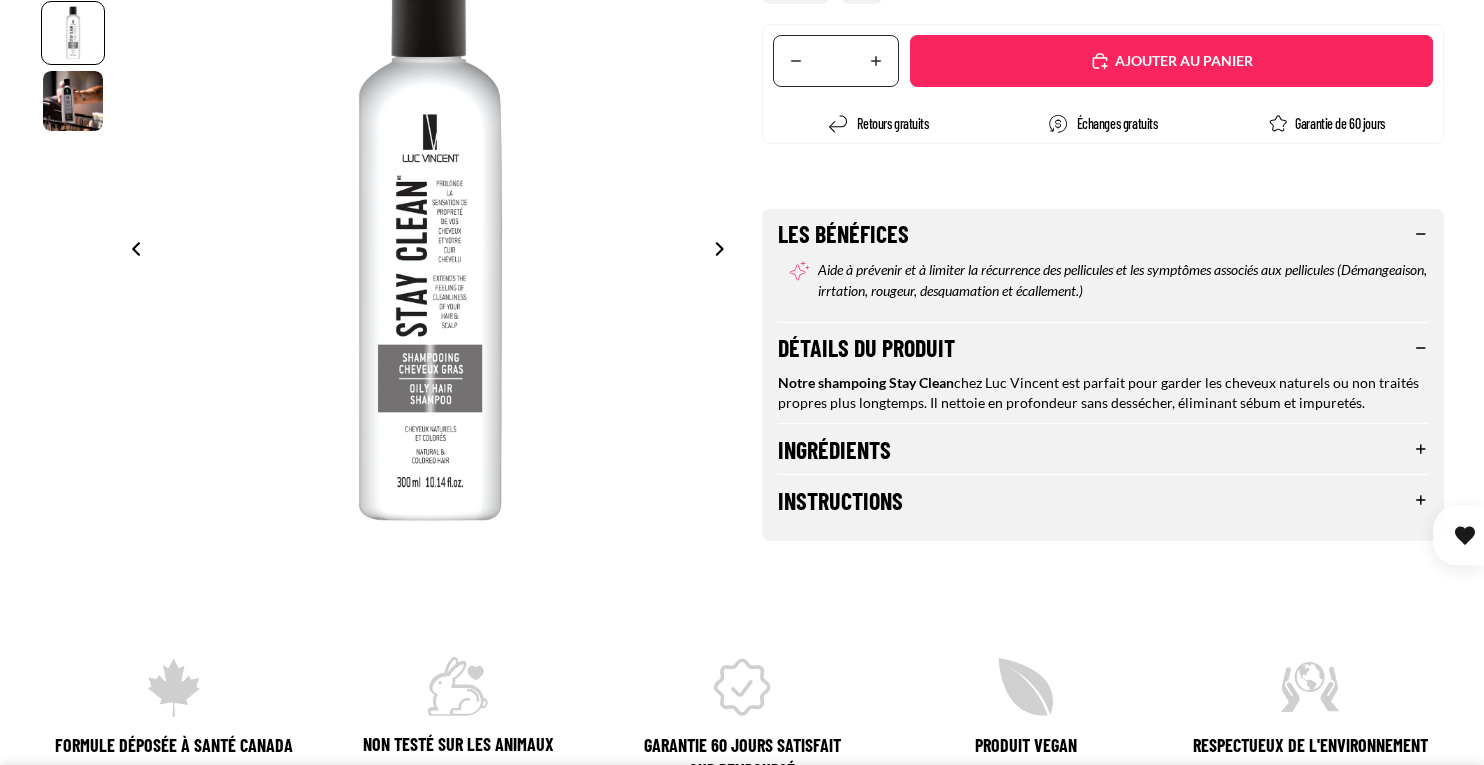 click on "Ingrédients" at bounding box center (1103, 449) 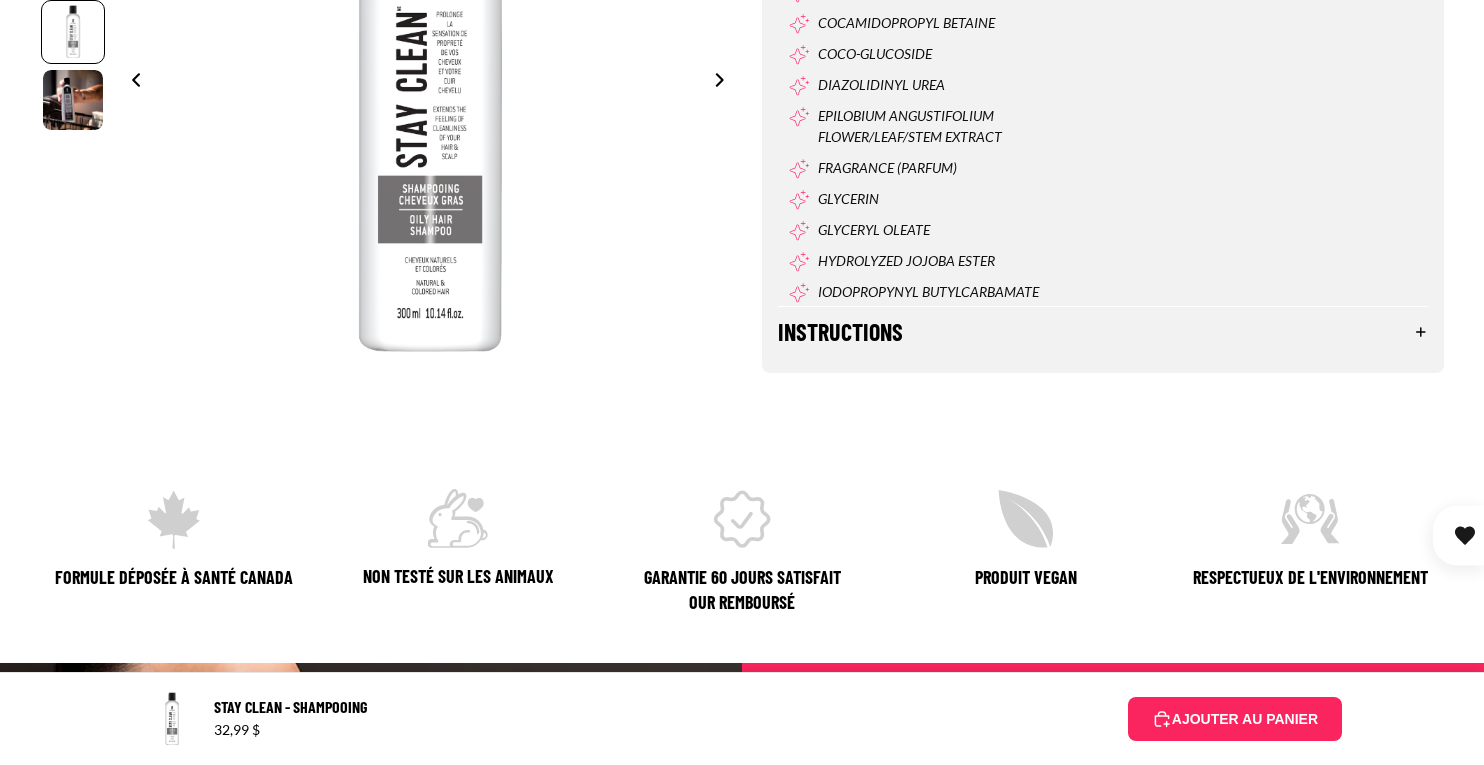 scroll, scrollTop: 1190, scrollLeft: 0, axis: vertical 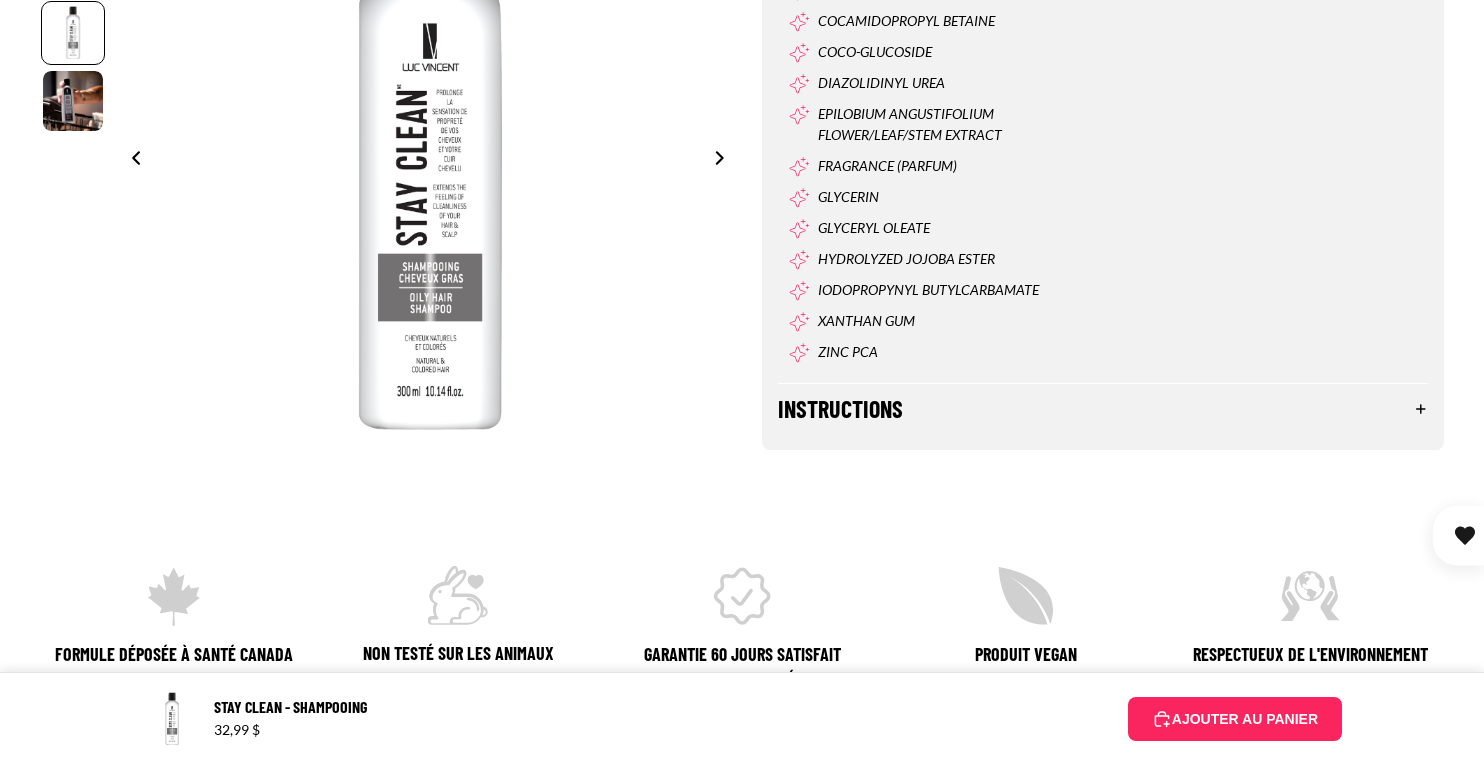 click on "Instructions" at bounding box center [1103, 409] 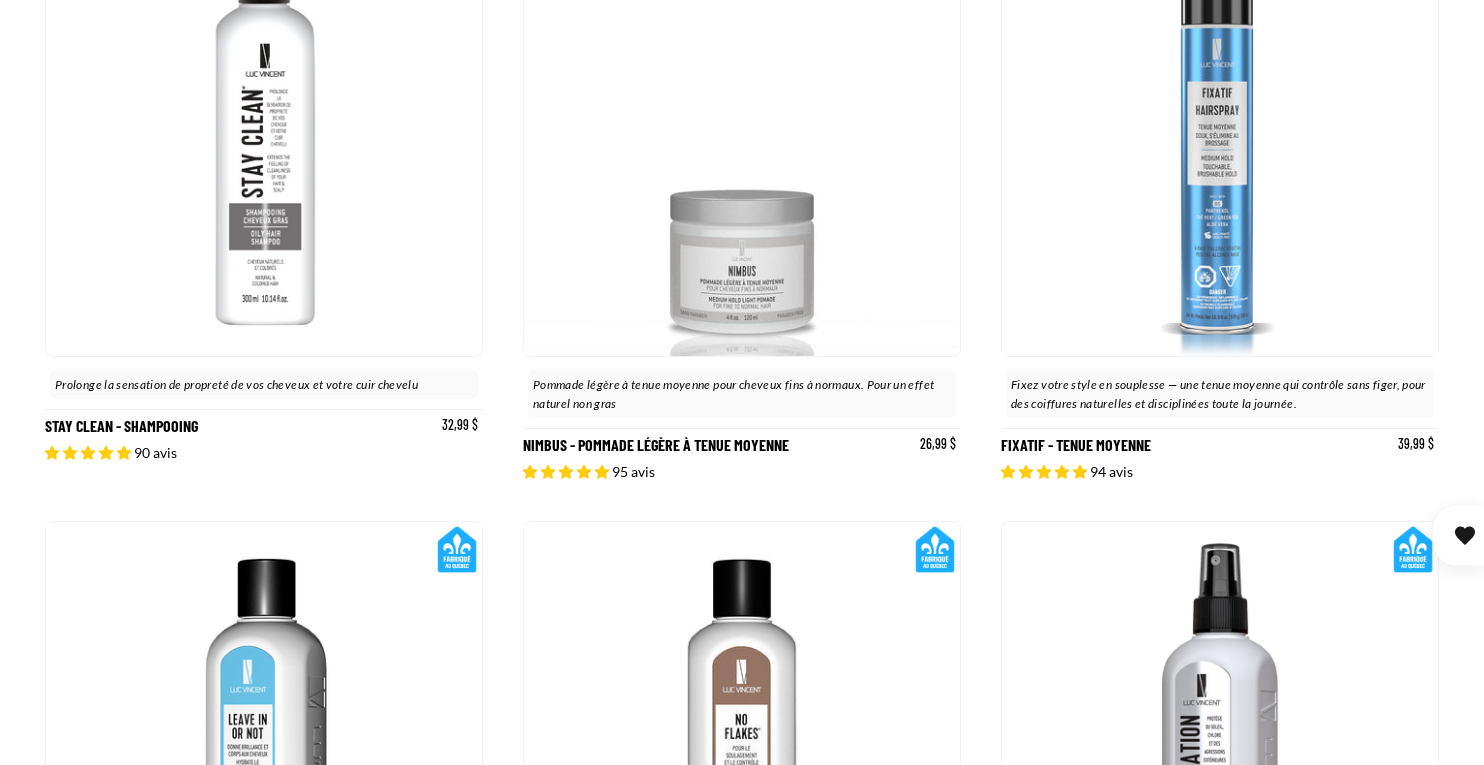 scroll, scrollTop: 5010, scrollLeft: 0, axis: vertical 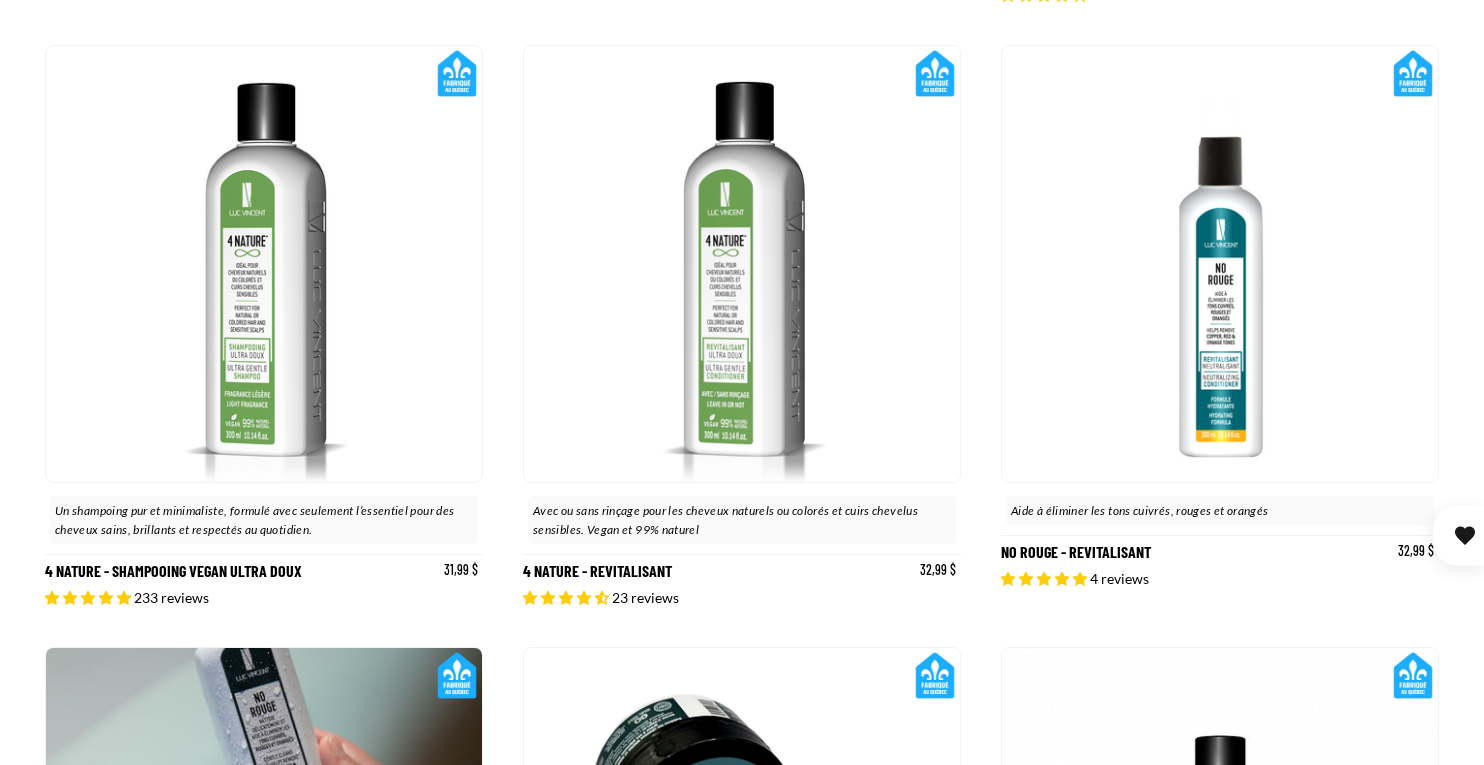 click on "4 Nature - Shampooing VEGAN ultra doux" at bounding box center (264, 326) 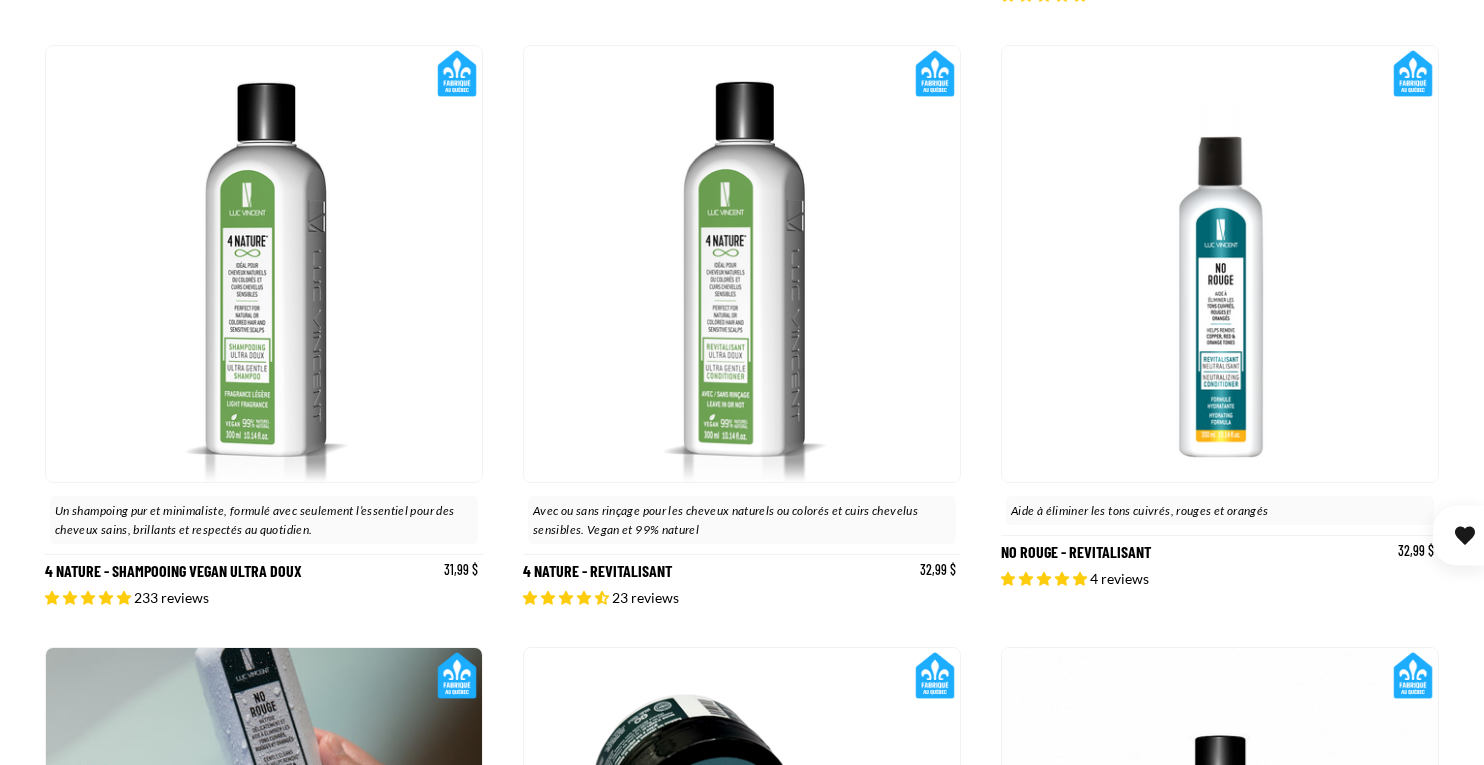 scroll, scrollTop: 0, scrollLeft: 0, axis: both 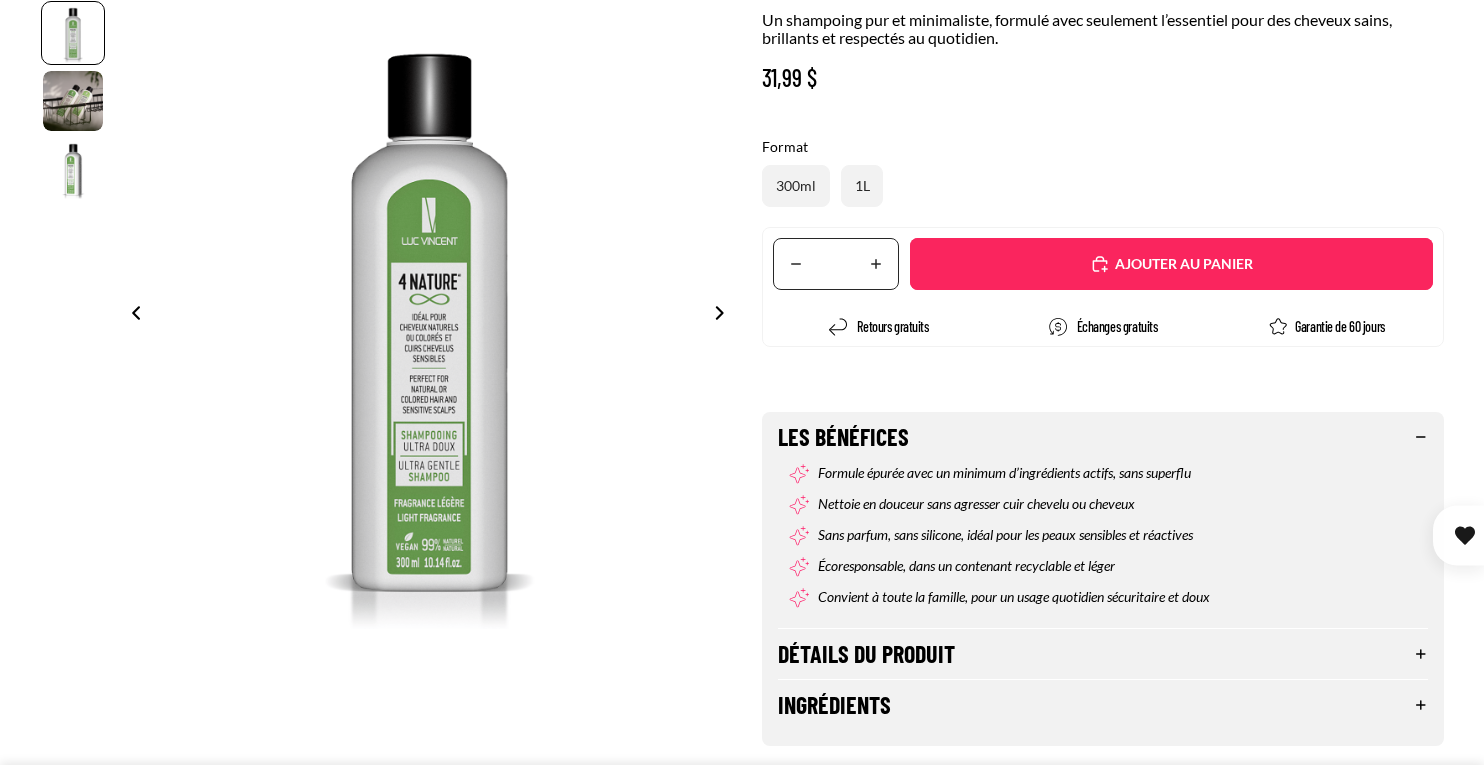 select on "**********" 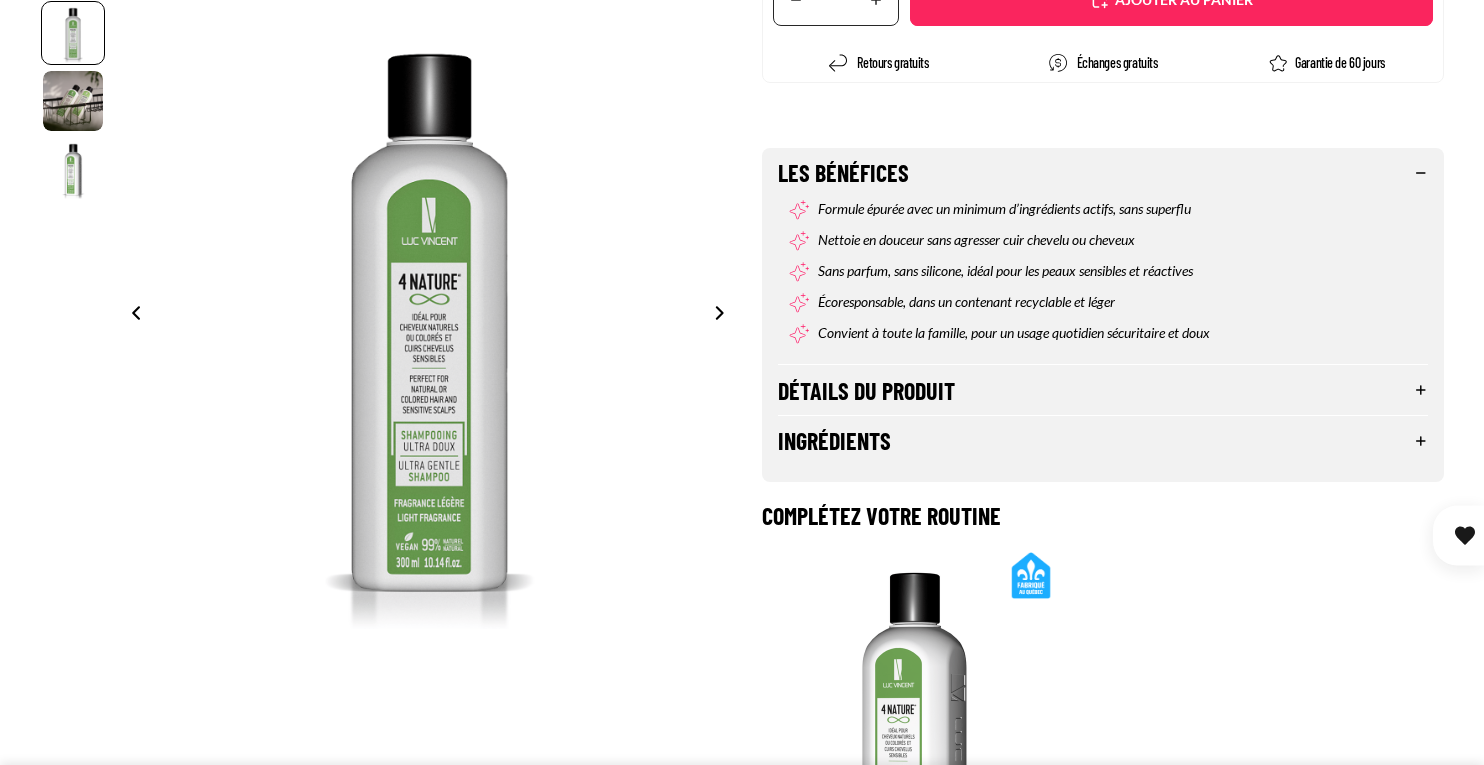 scroll, scrollTop: 698, scrollLeft: 0, axis: vertical 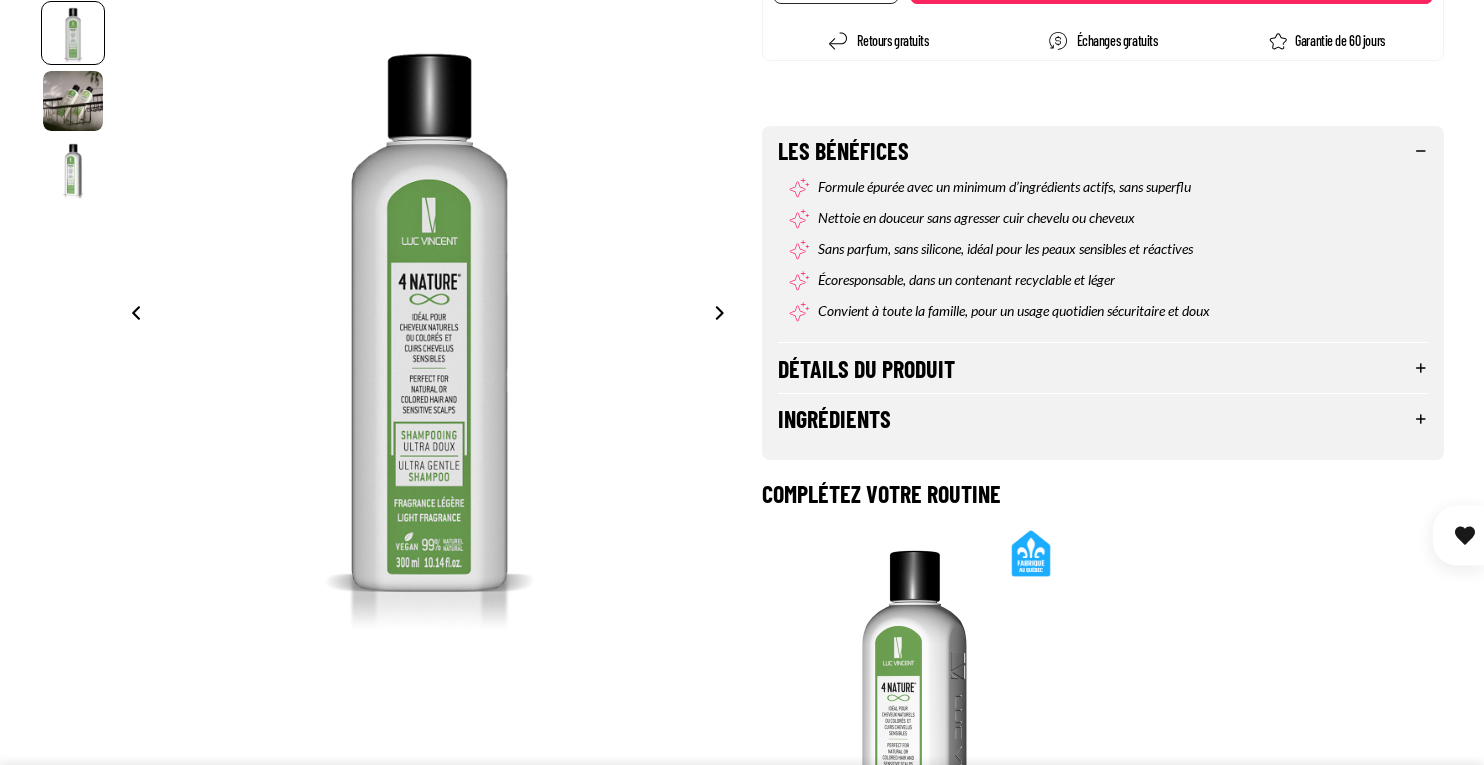 click on "Détails du produit" at bounding box center [1103, 368] 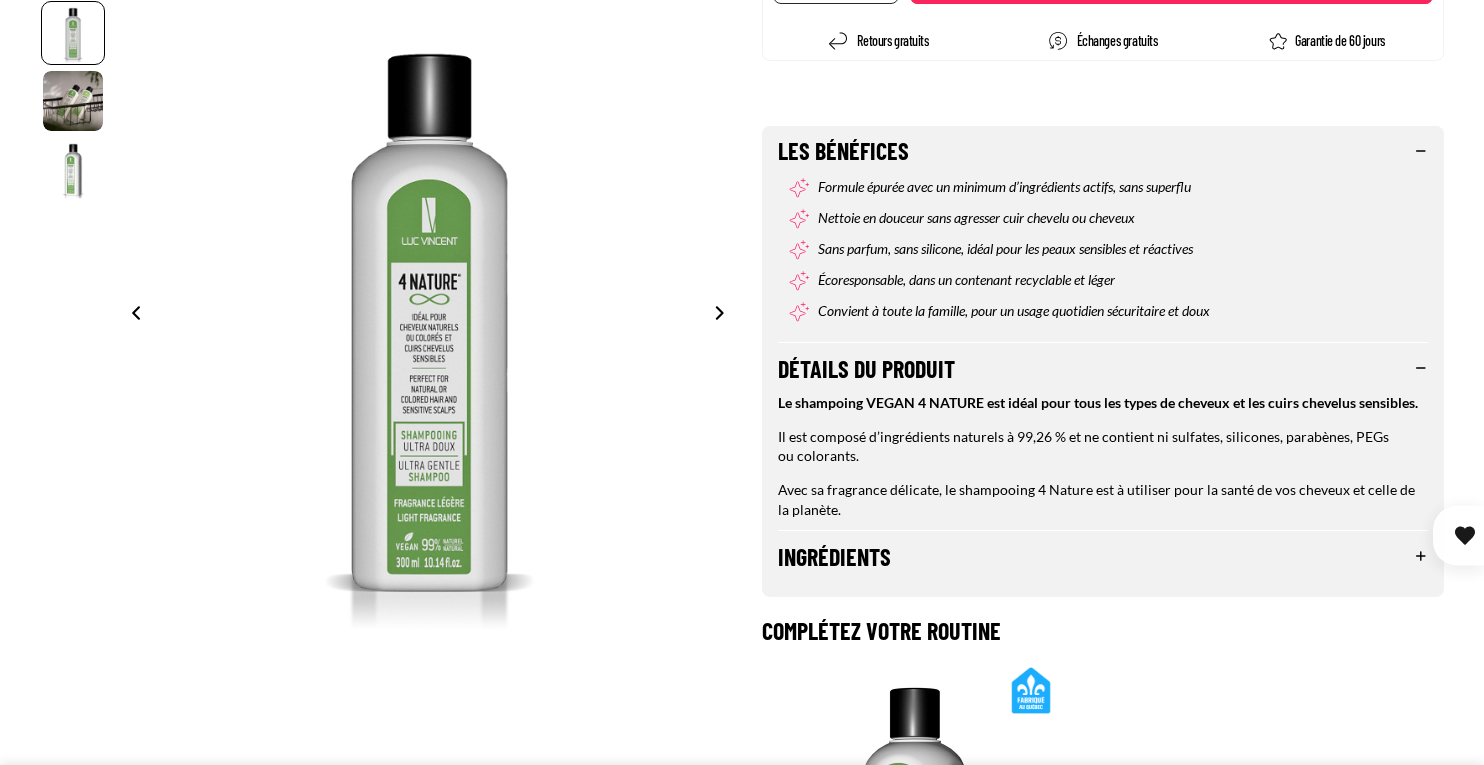 click on "Ingrédients" at bounding box center [1103, 556] 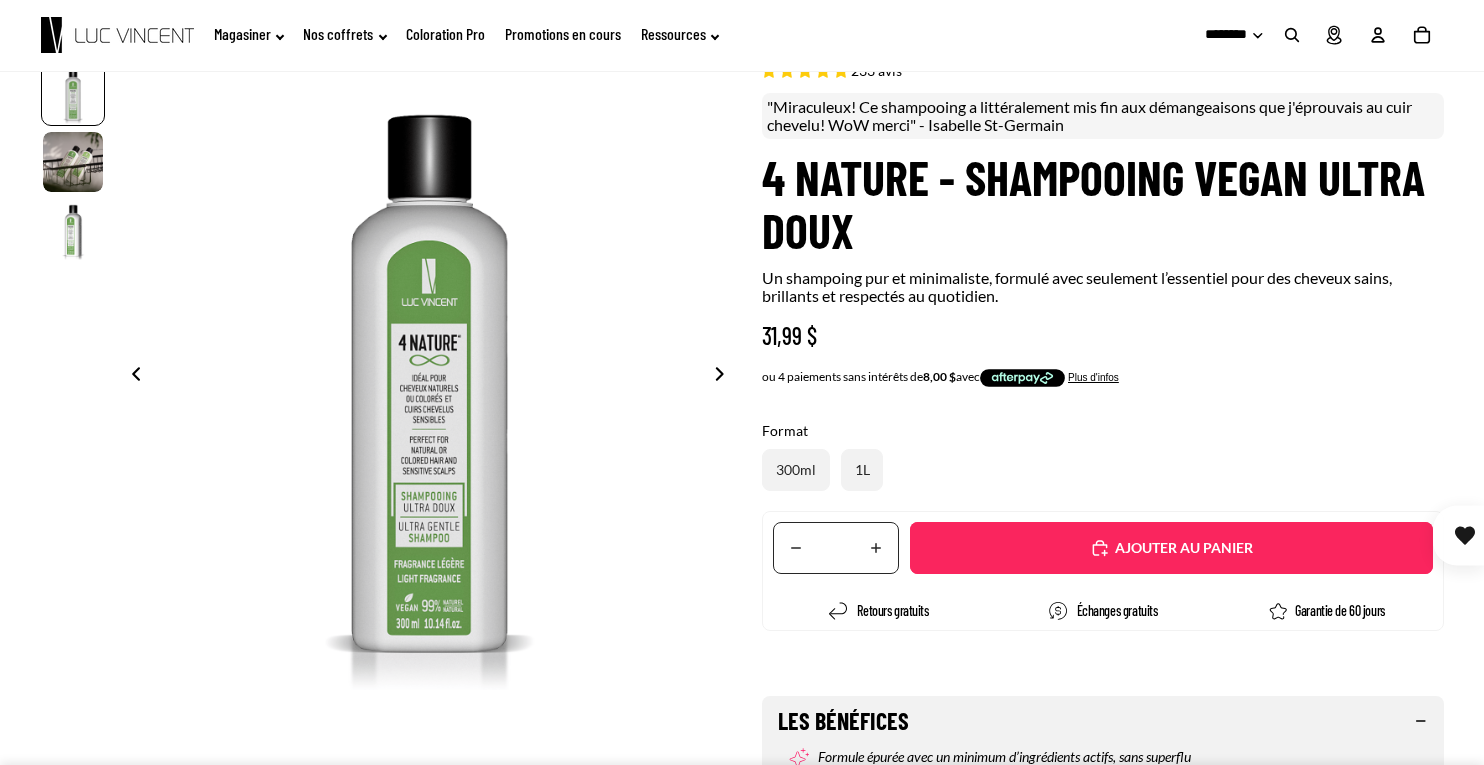 scroll, scrollTop: 0, scrollLeft: 0, axis: both 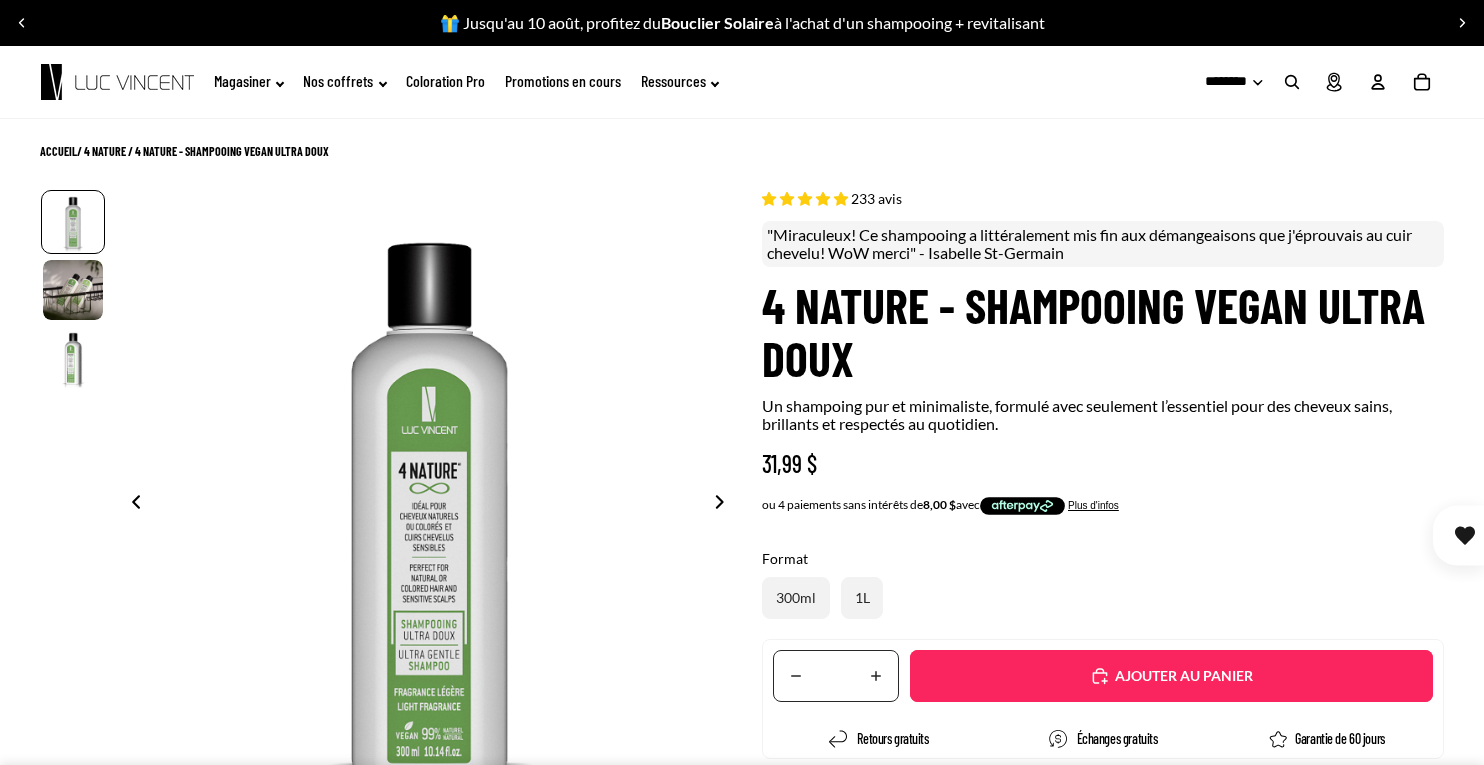 click 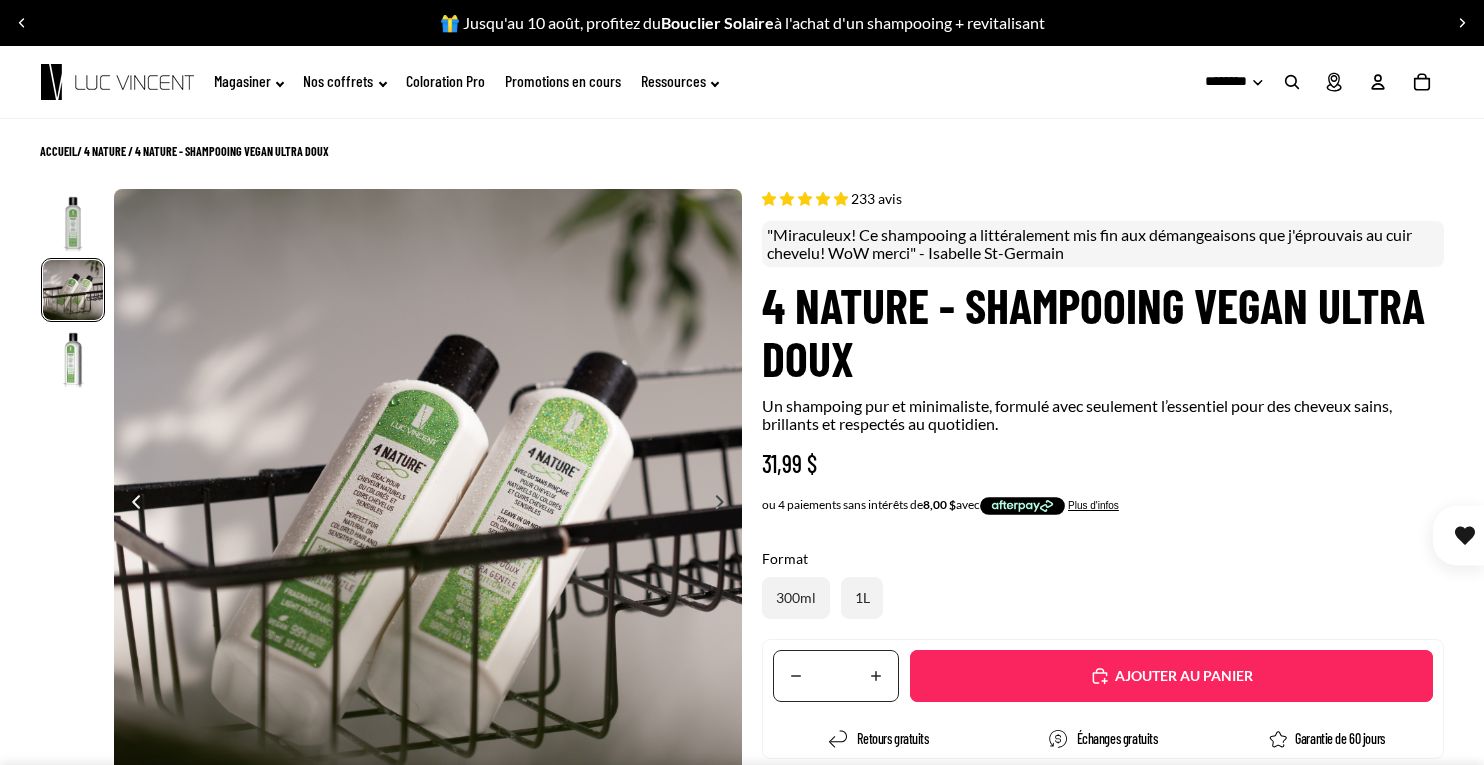 scroll, scrollTop: 0, scrollLeft: 629, axis: horizontal 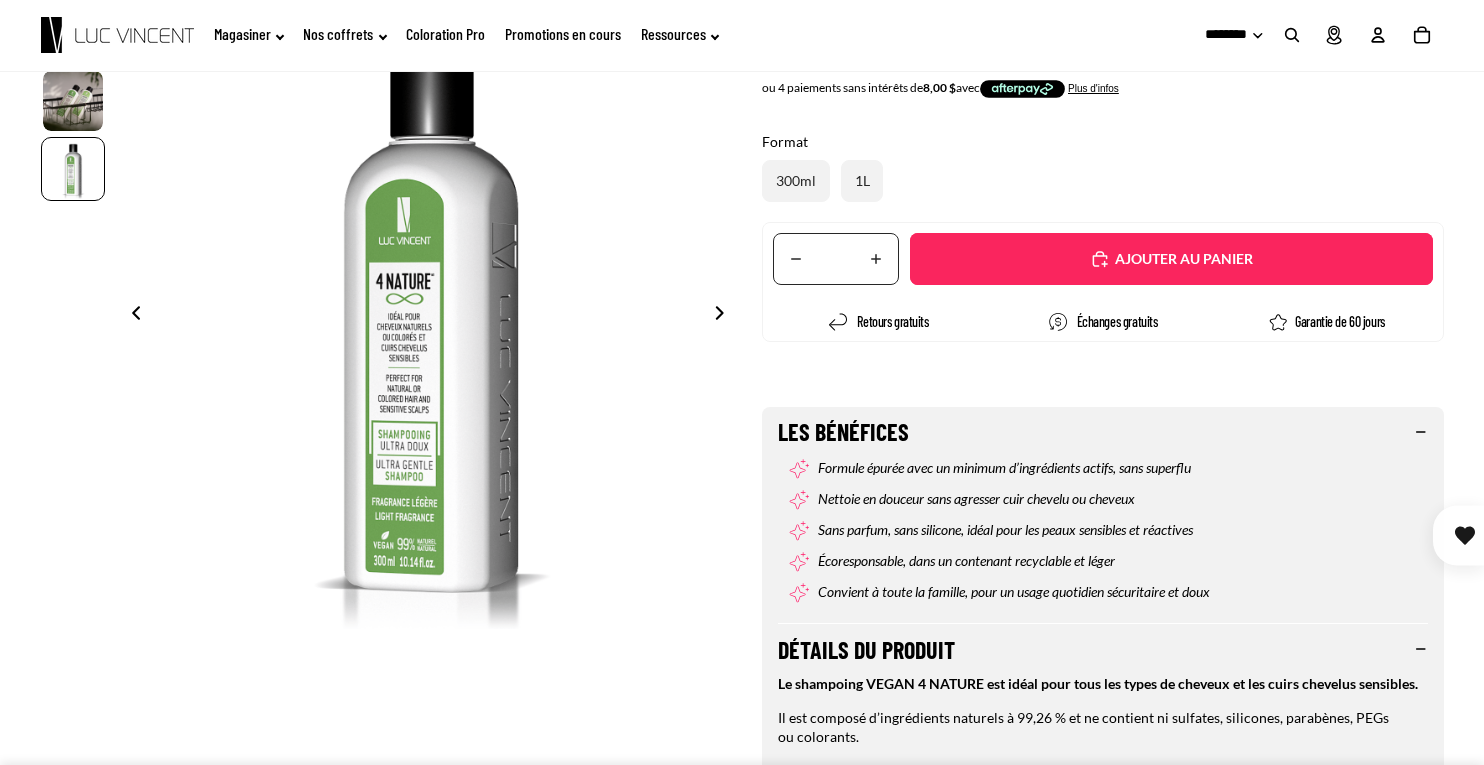 type 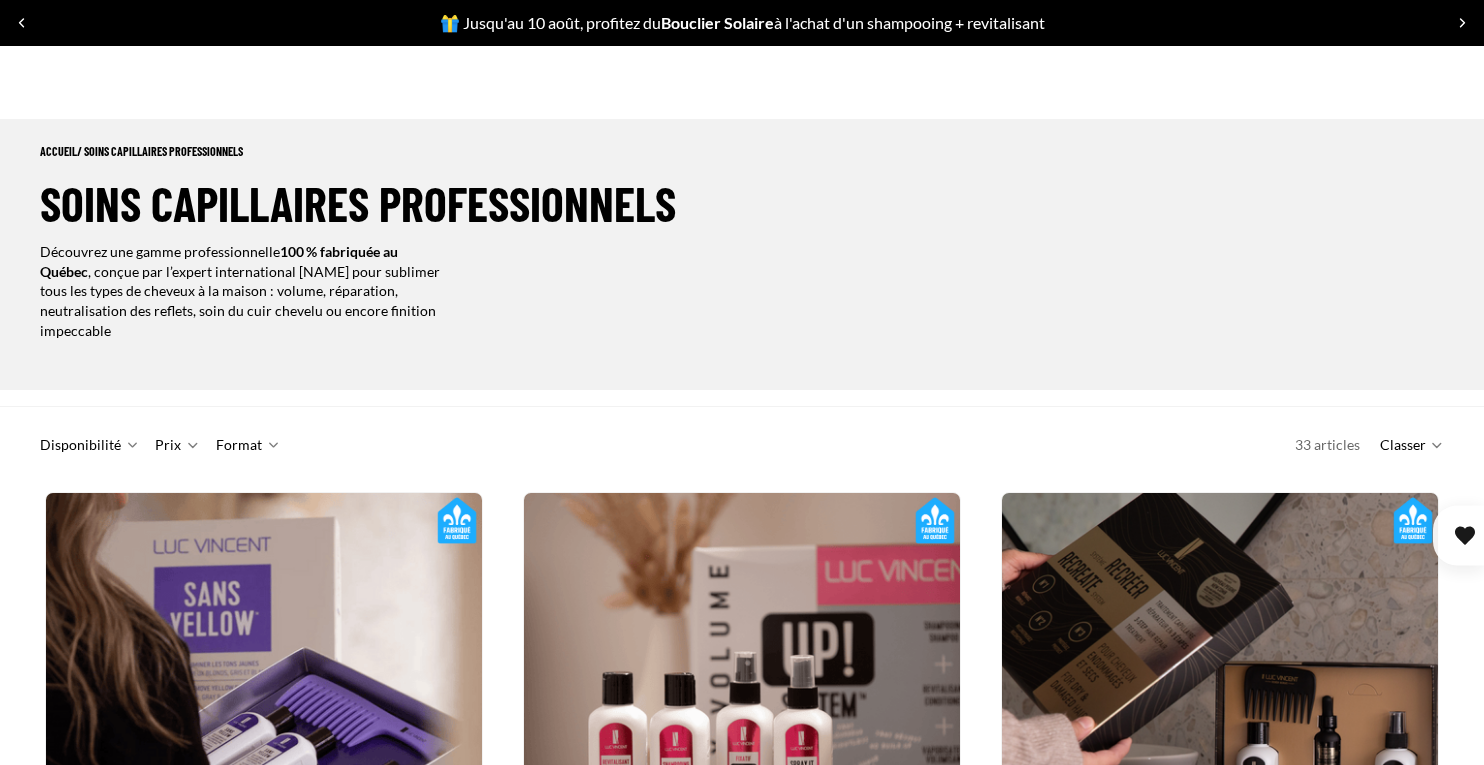 scroll, scrollTop: 3524, scrollLeft: 0, axis: vertical 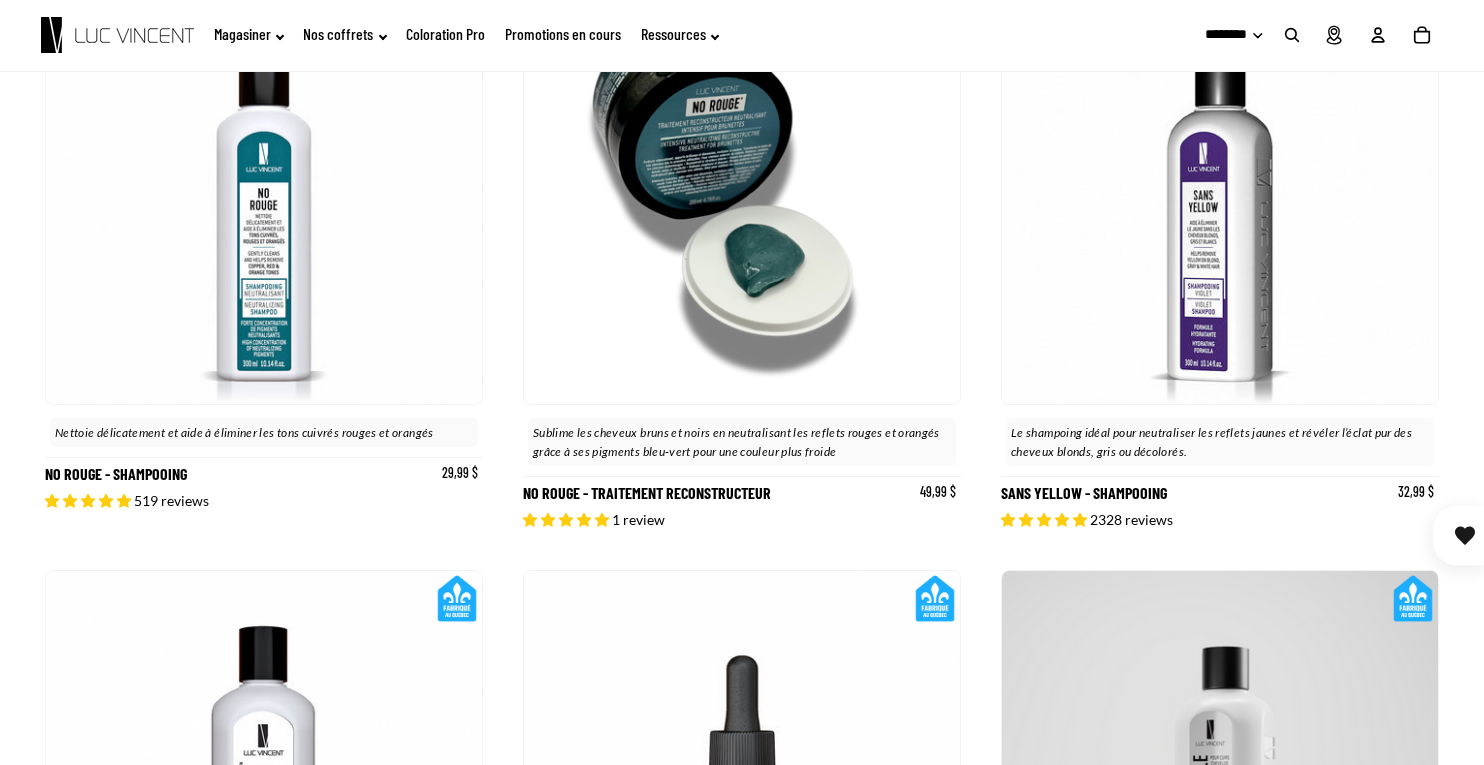 click 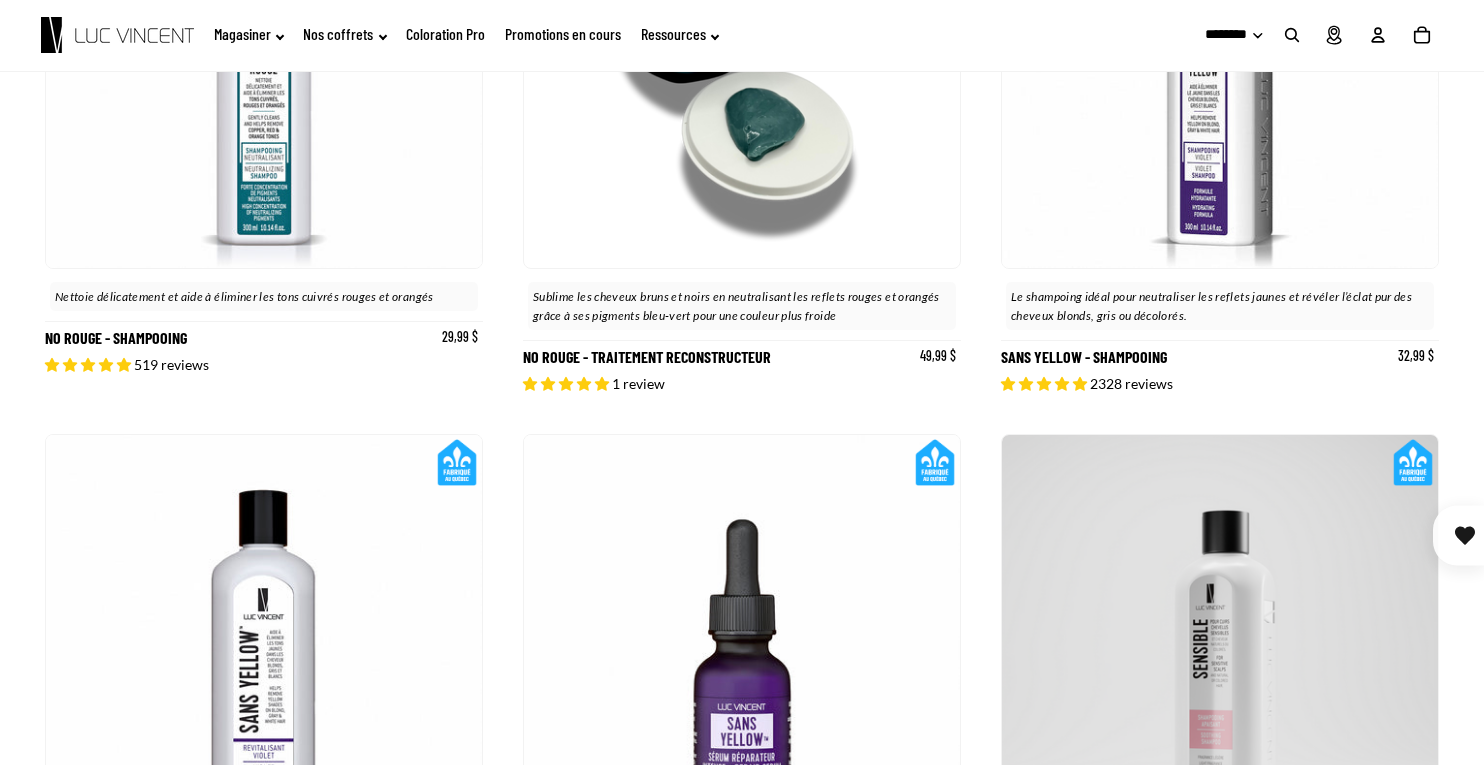 scroll, scrollTop: 0, scrollLeft: 1311, axis: horizontal 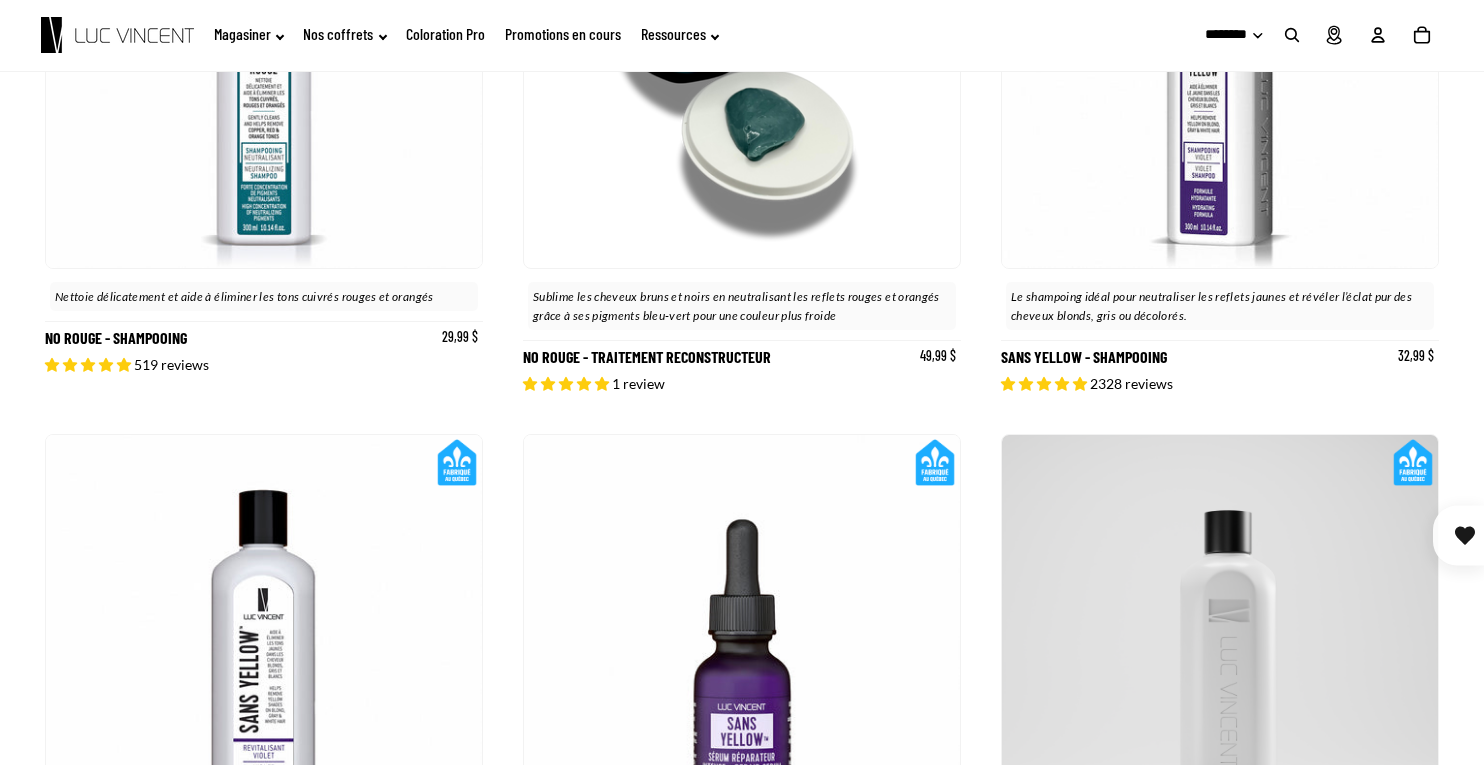 click on "Sans Yellow - Shampooing" at bounding box center (1220, 112) 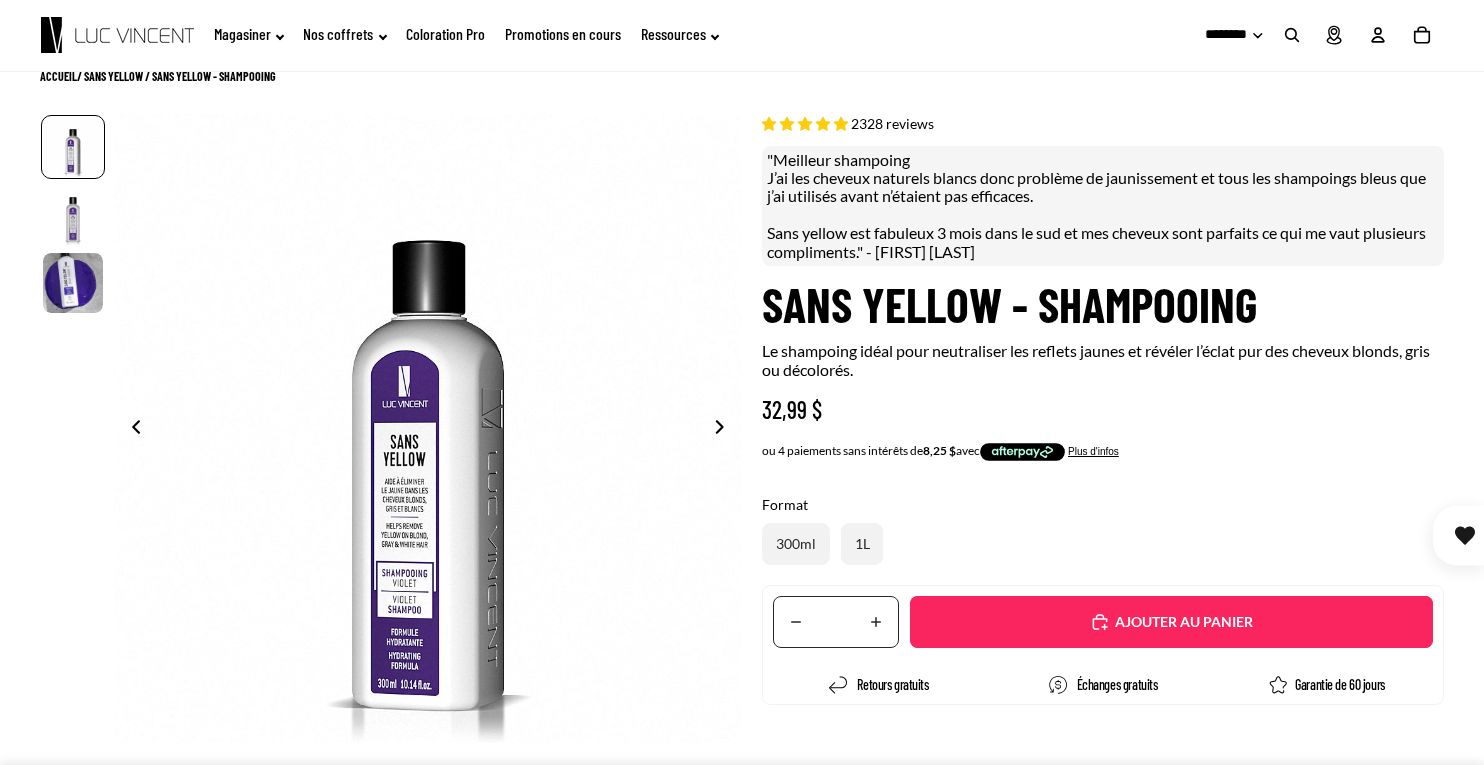 select on "**********" 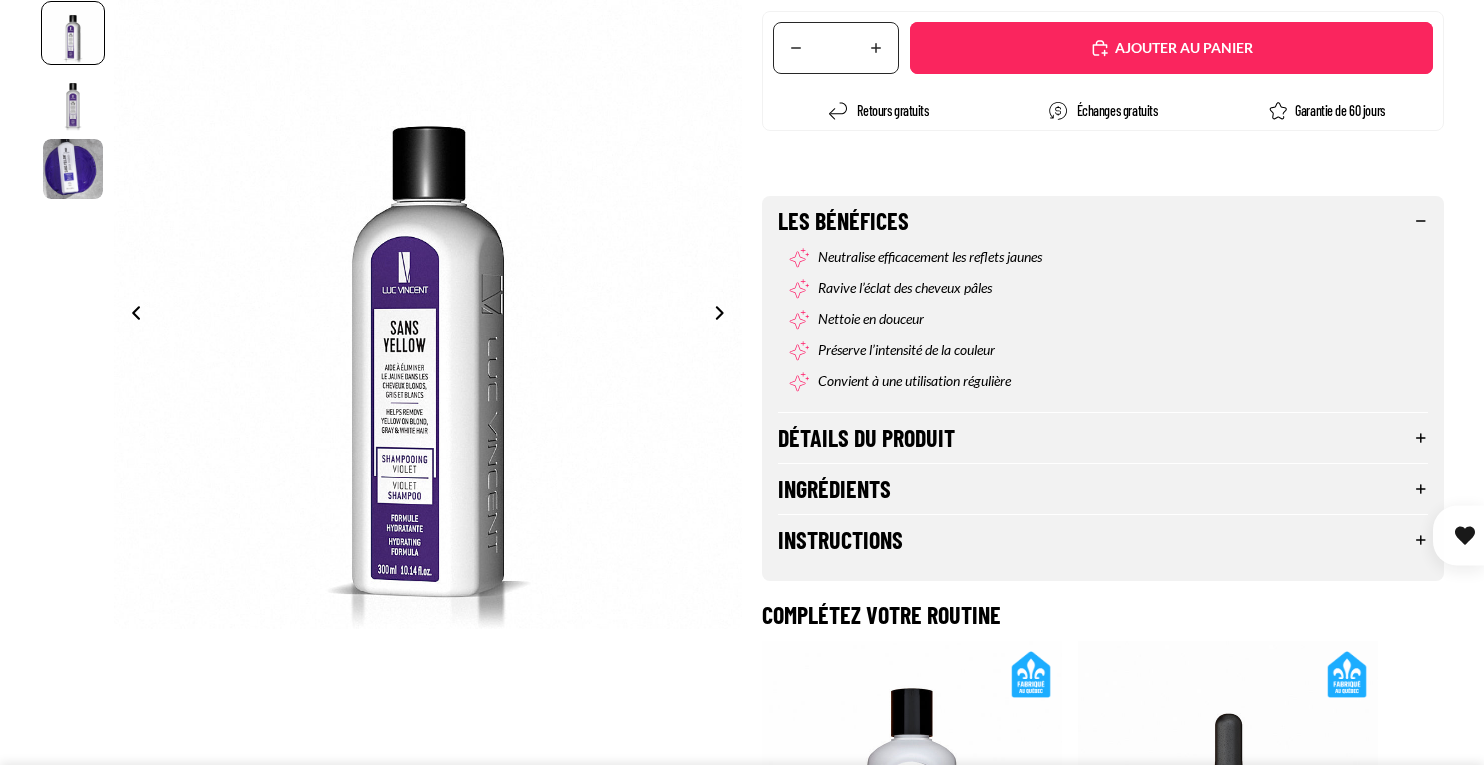 scroll, scrollTop: 662, scrollLeft: 0, axis: vertical 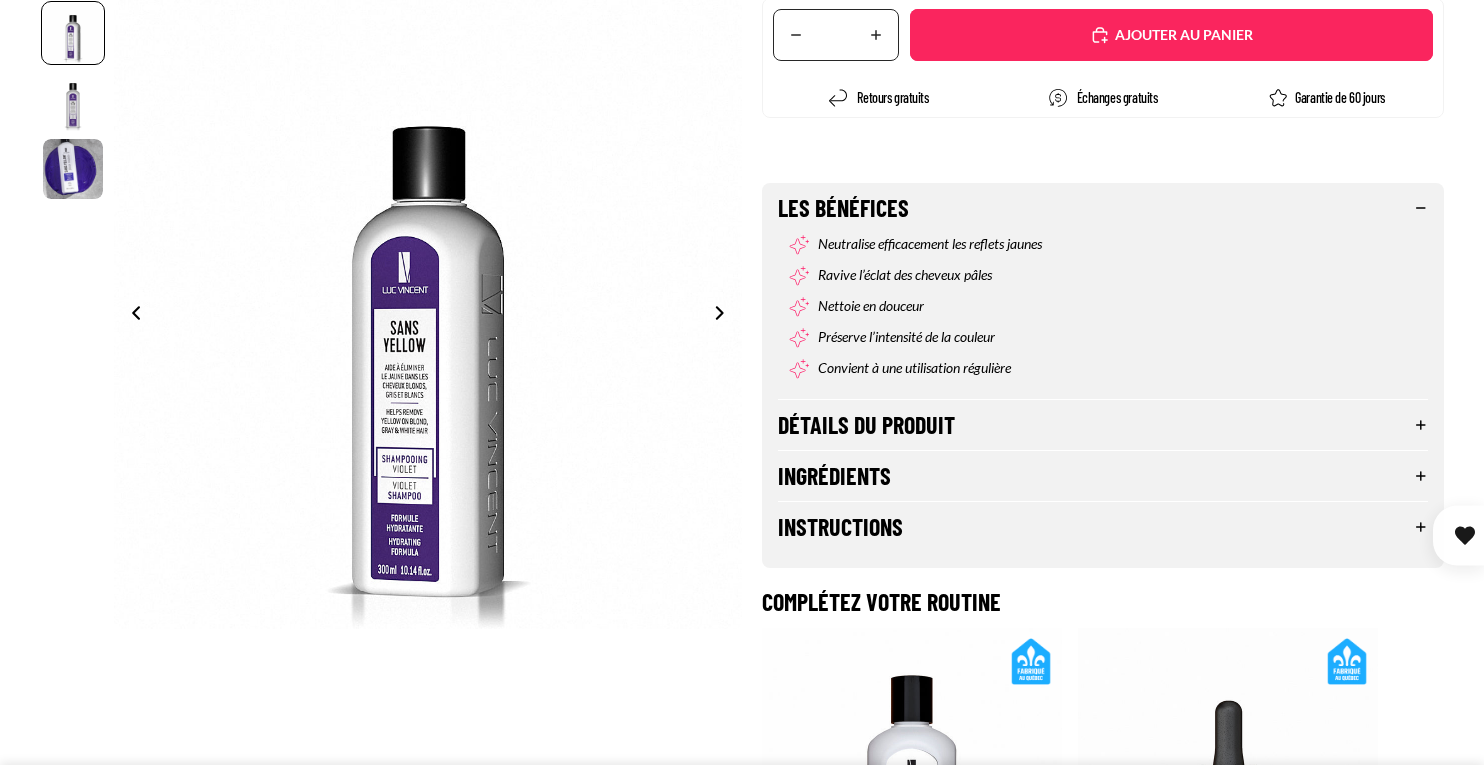 click on "Détails du produit" at bounding box center [1103, 425] 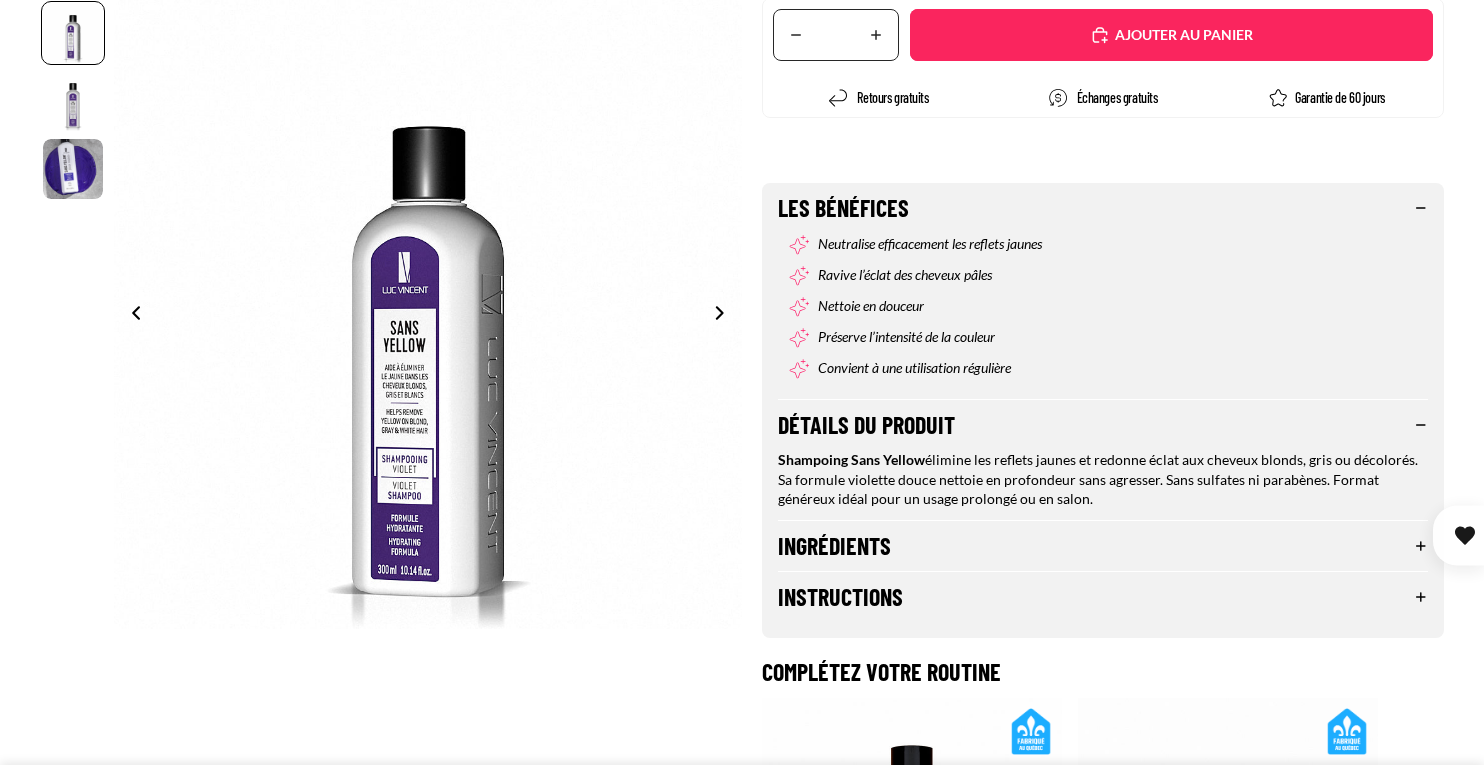 click on "Ingrédients" at bounding box center (1103, 546) 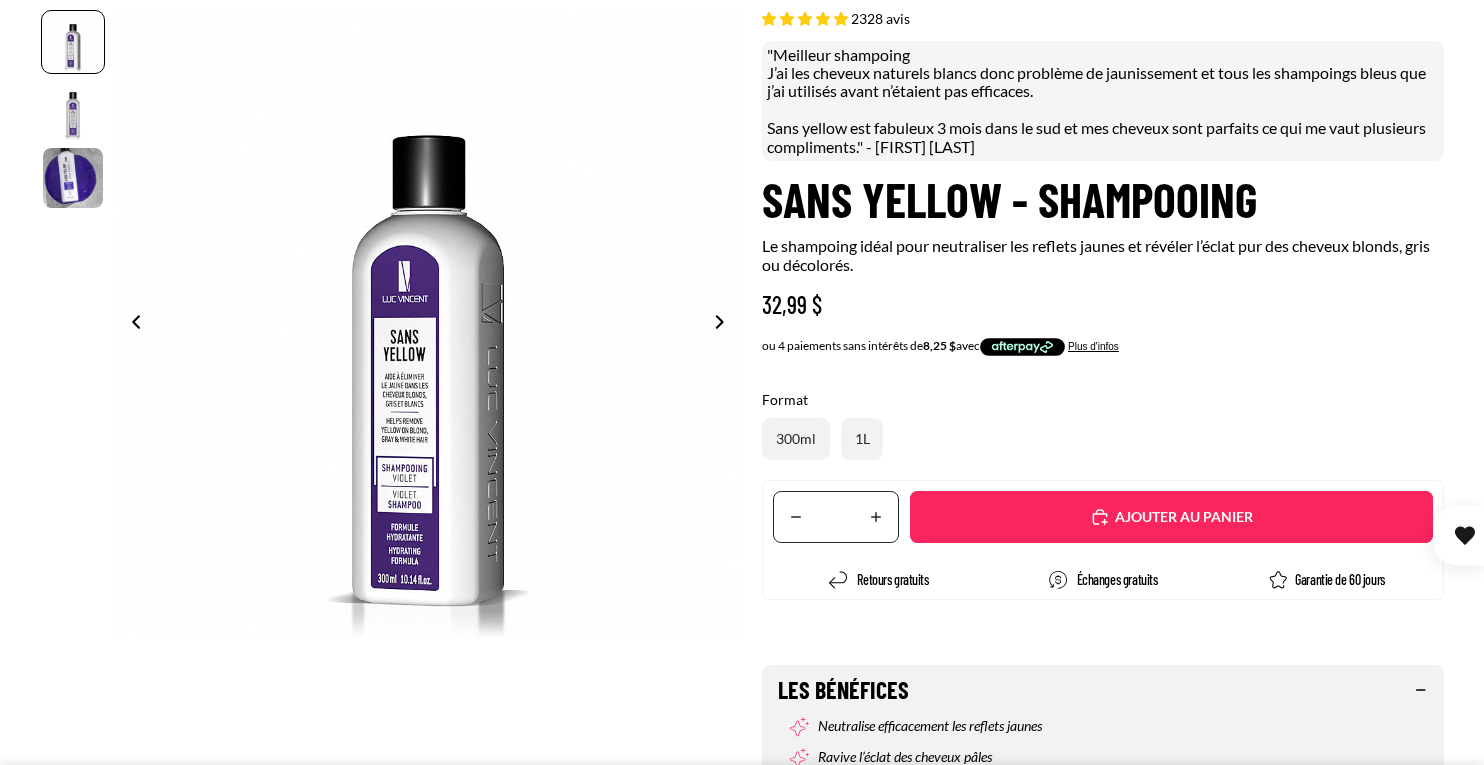 scroll, scrollTop: 0, scrollLeft: 0, axis: both 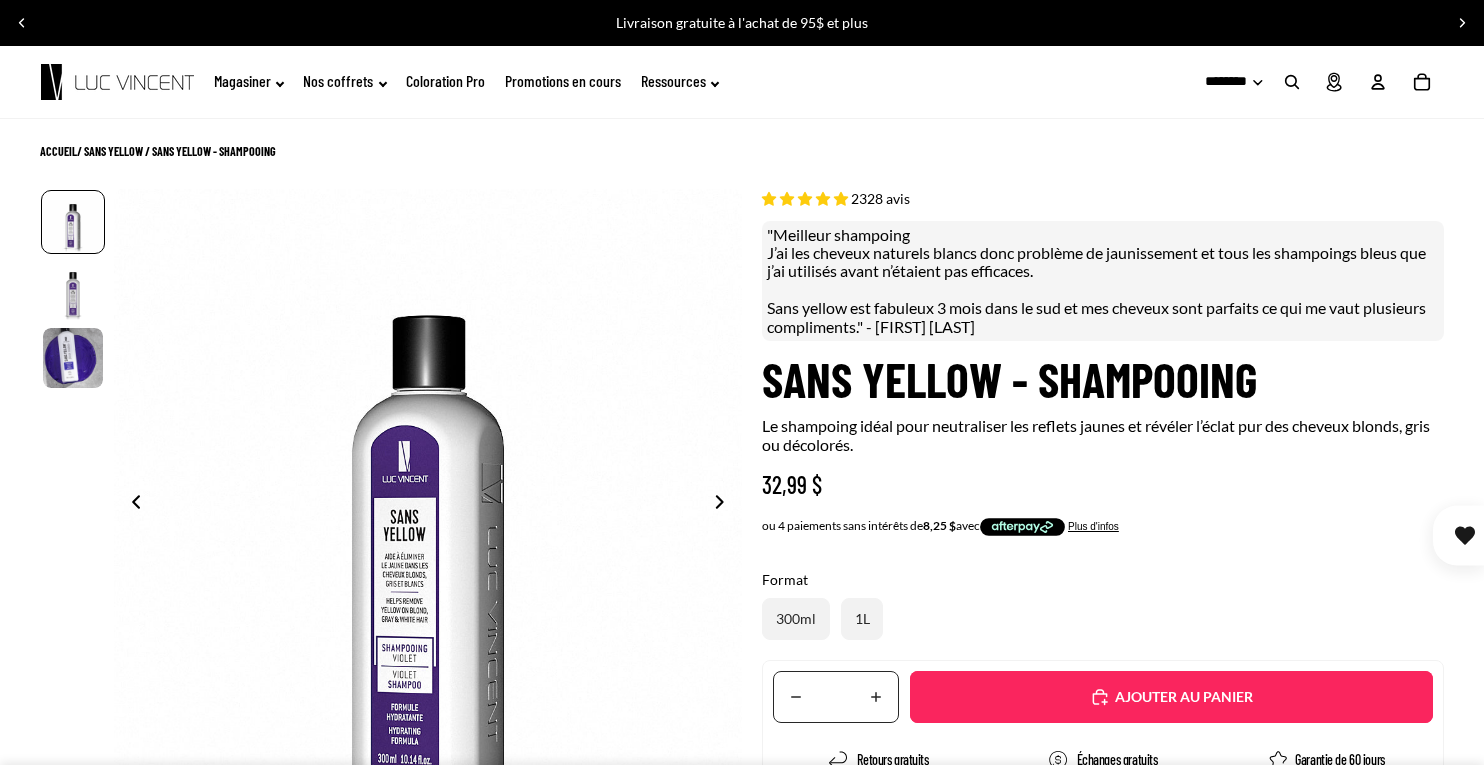 click on "Nos coffrets" 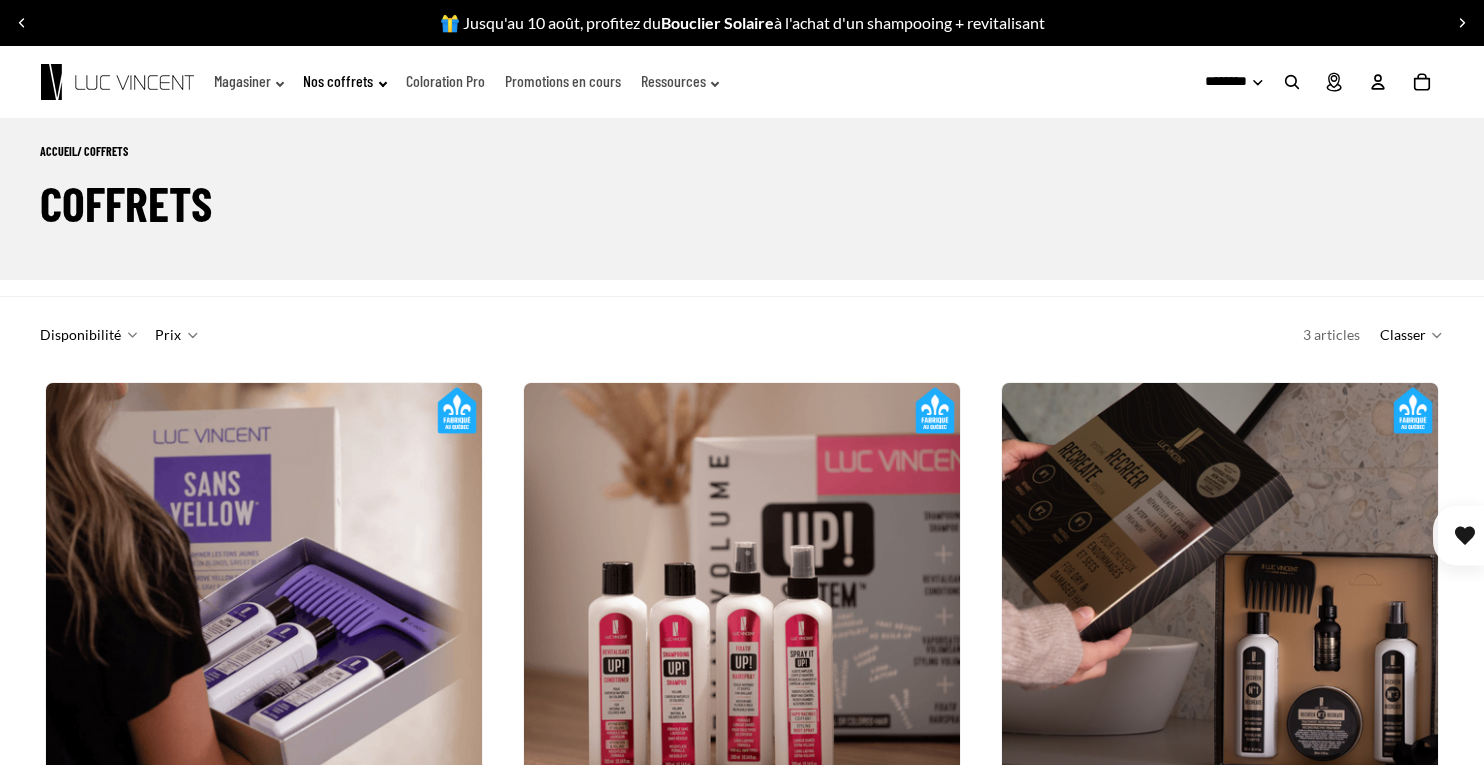scroll, scrollTop: 294, scrollLeft: 0, axis: vertical 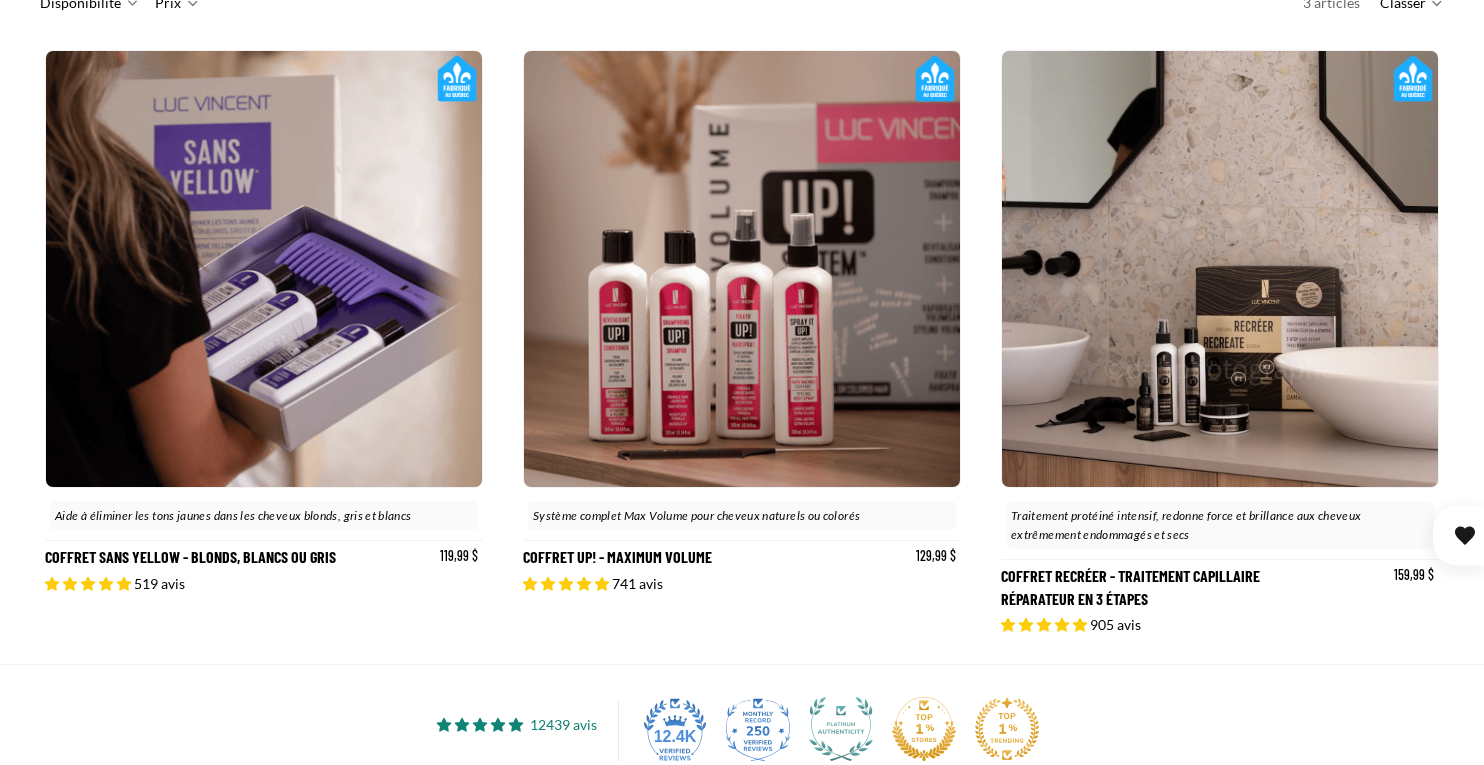 click 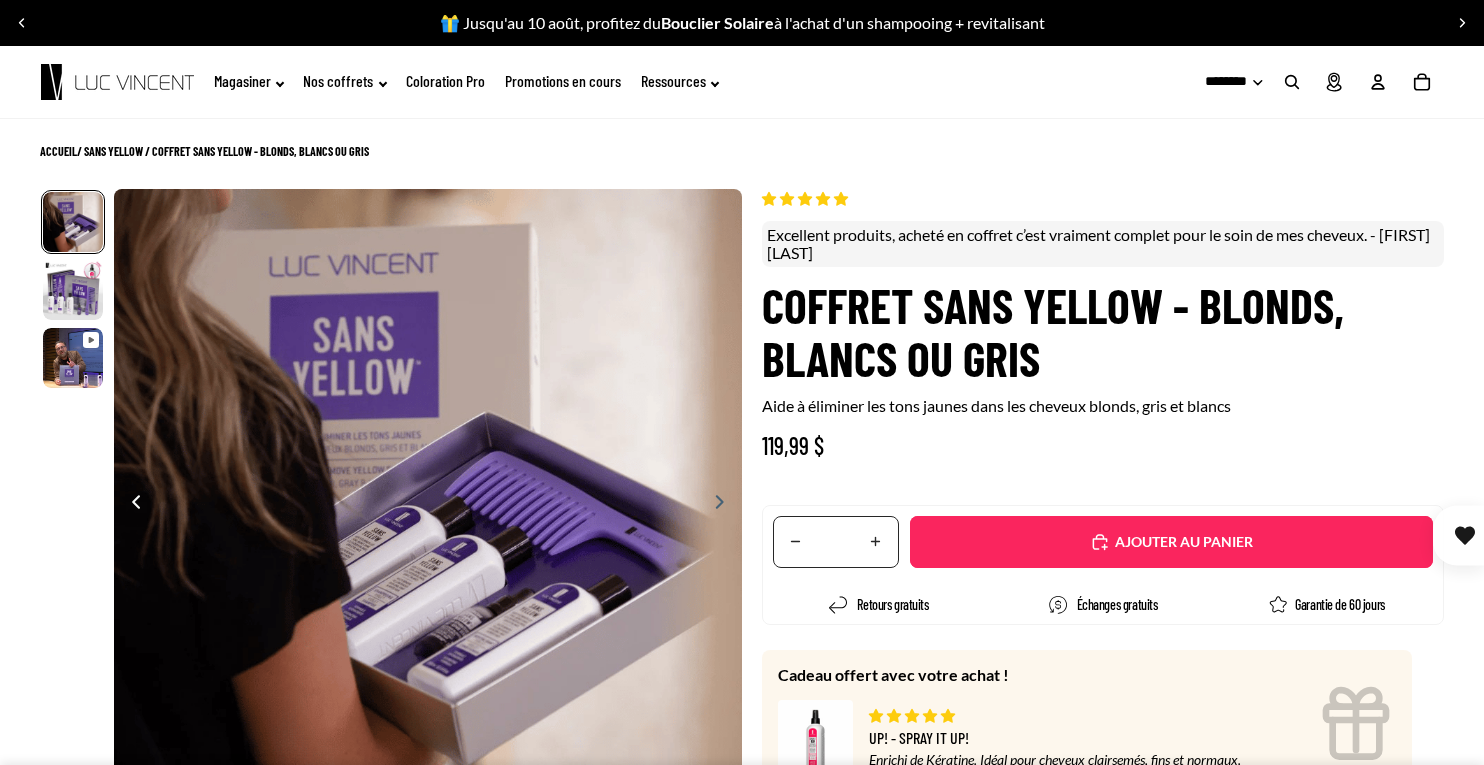 scroll, scrollTop: 0, scrollLeft: 0, axis: both 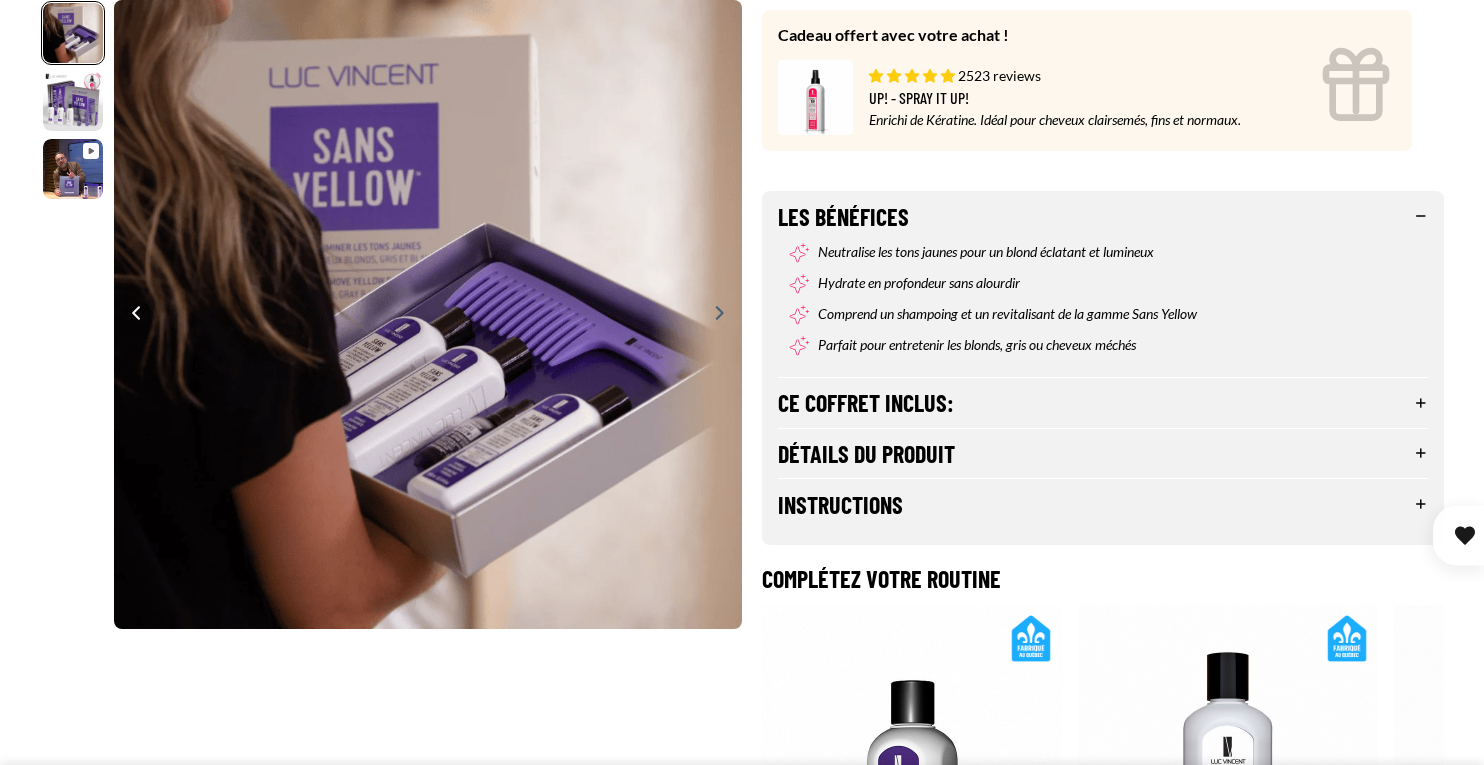 select on "**********" 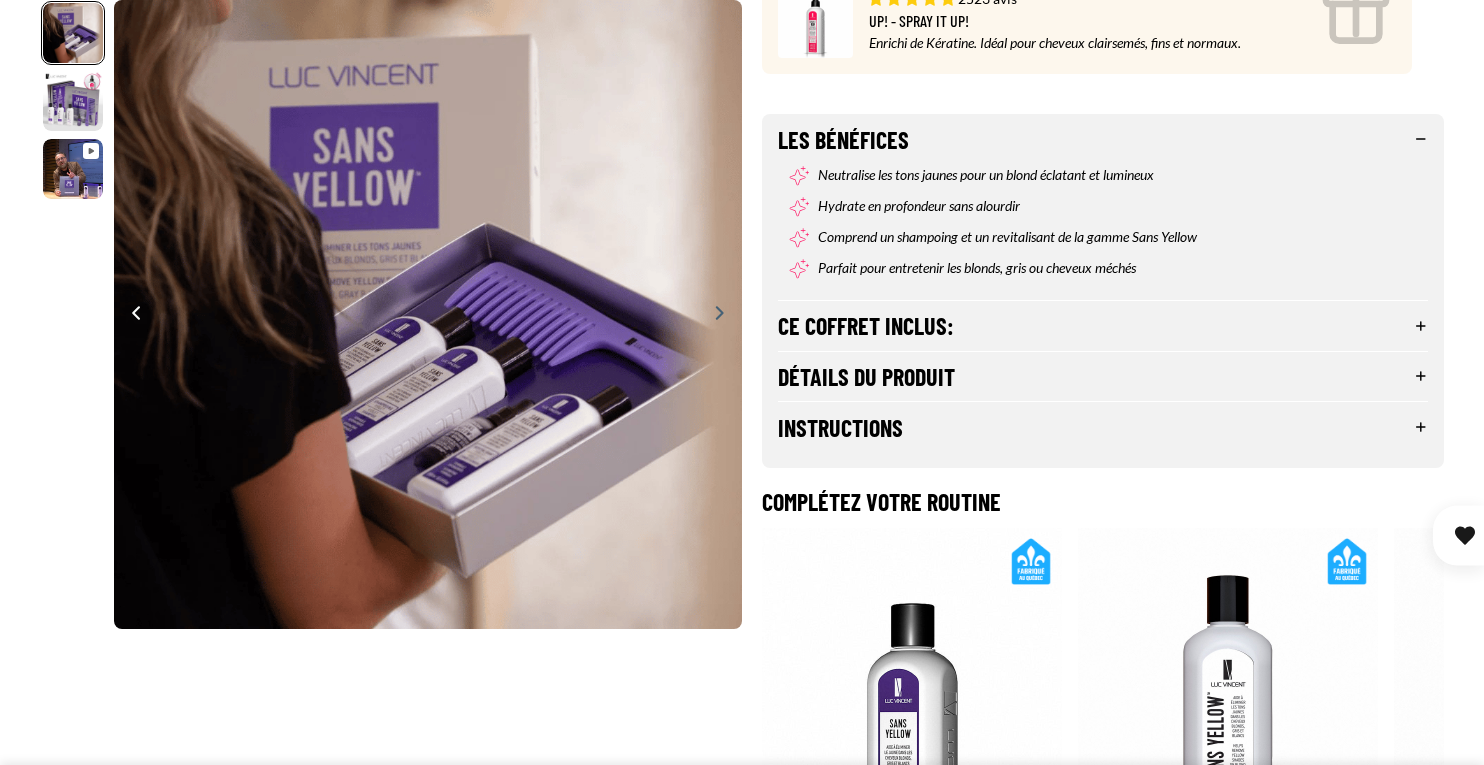 scroll, scrollTop: 746, scrollLeft: 0, axis: vertical 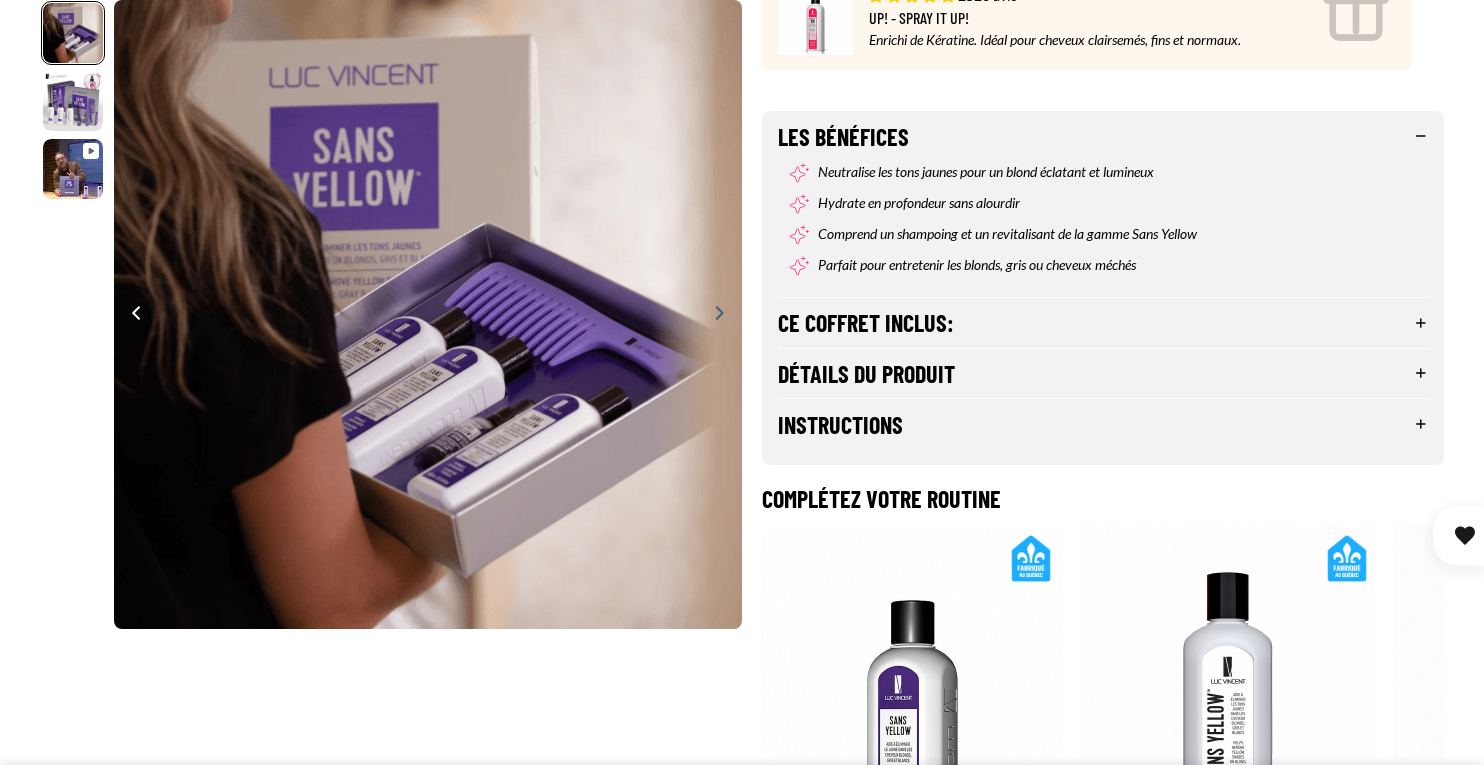click on "Ce coffret inclus:" at bounding box center (1103, 323) 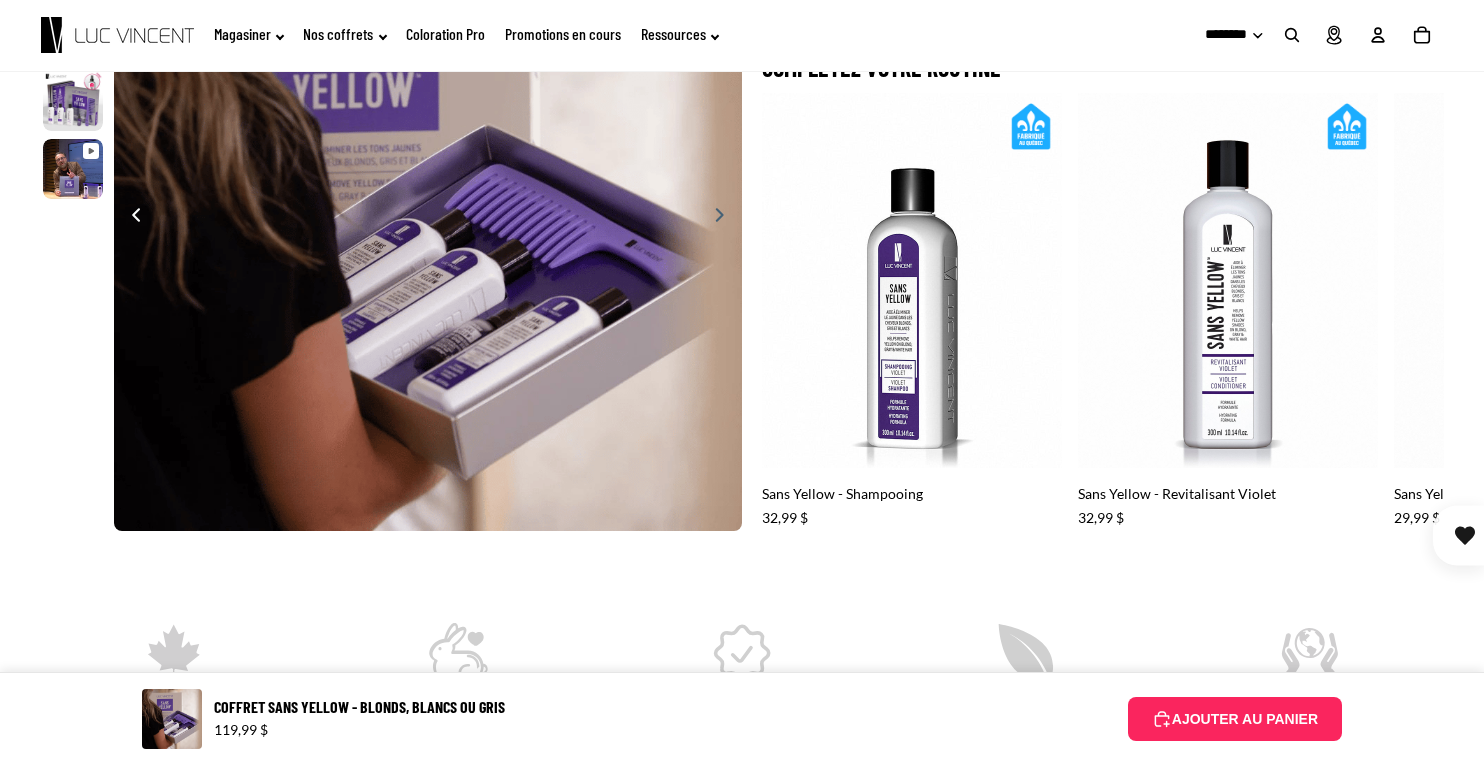 scroll, scrollTop: 1336, scrollLeft: 0, axis: vertical 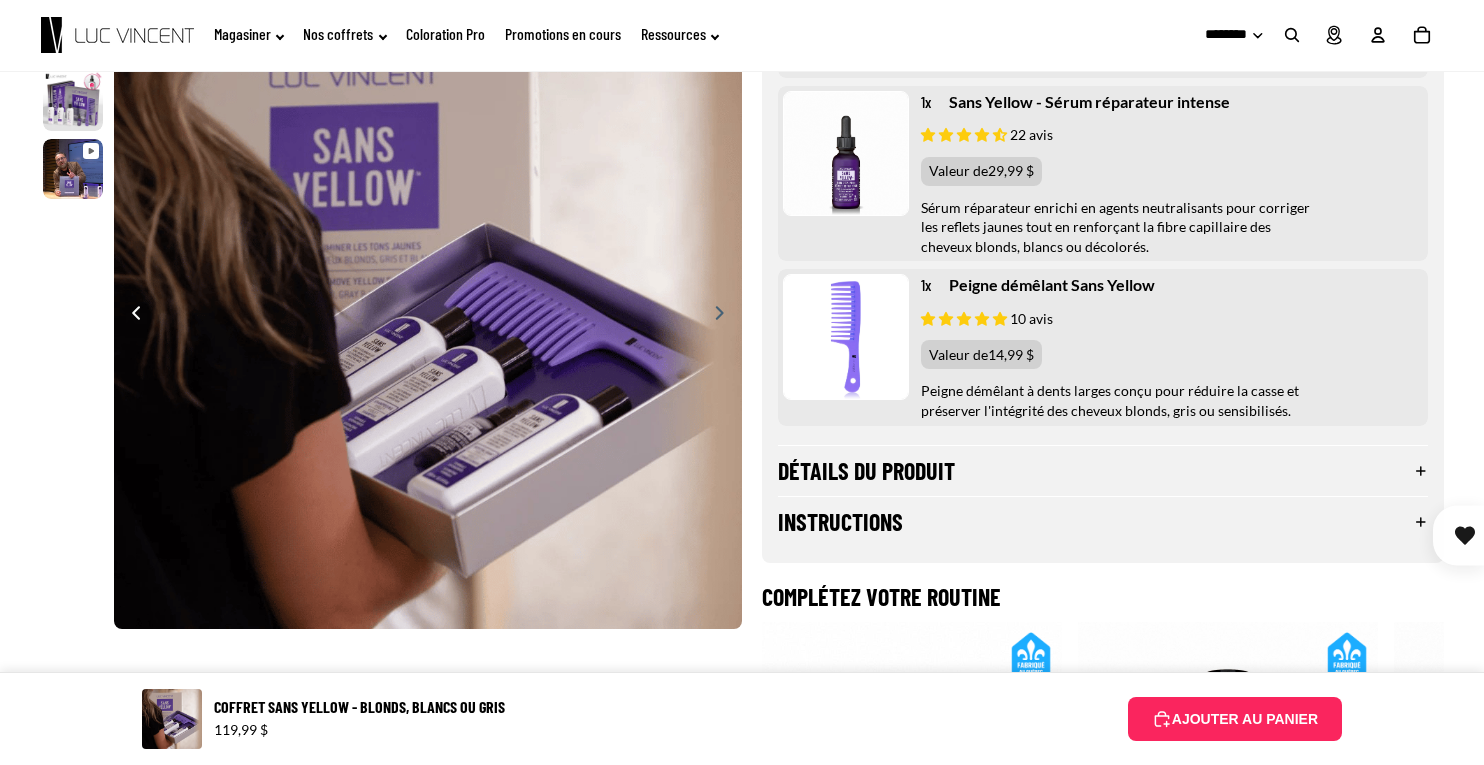 click on "Détails du produit" at bounding box center (1103, 471) 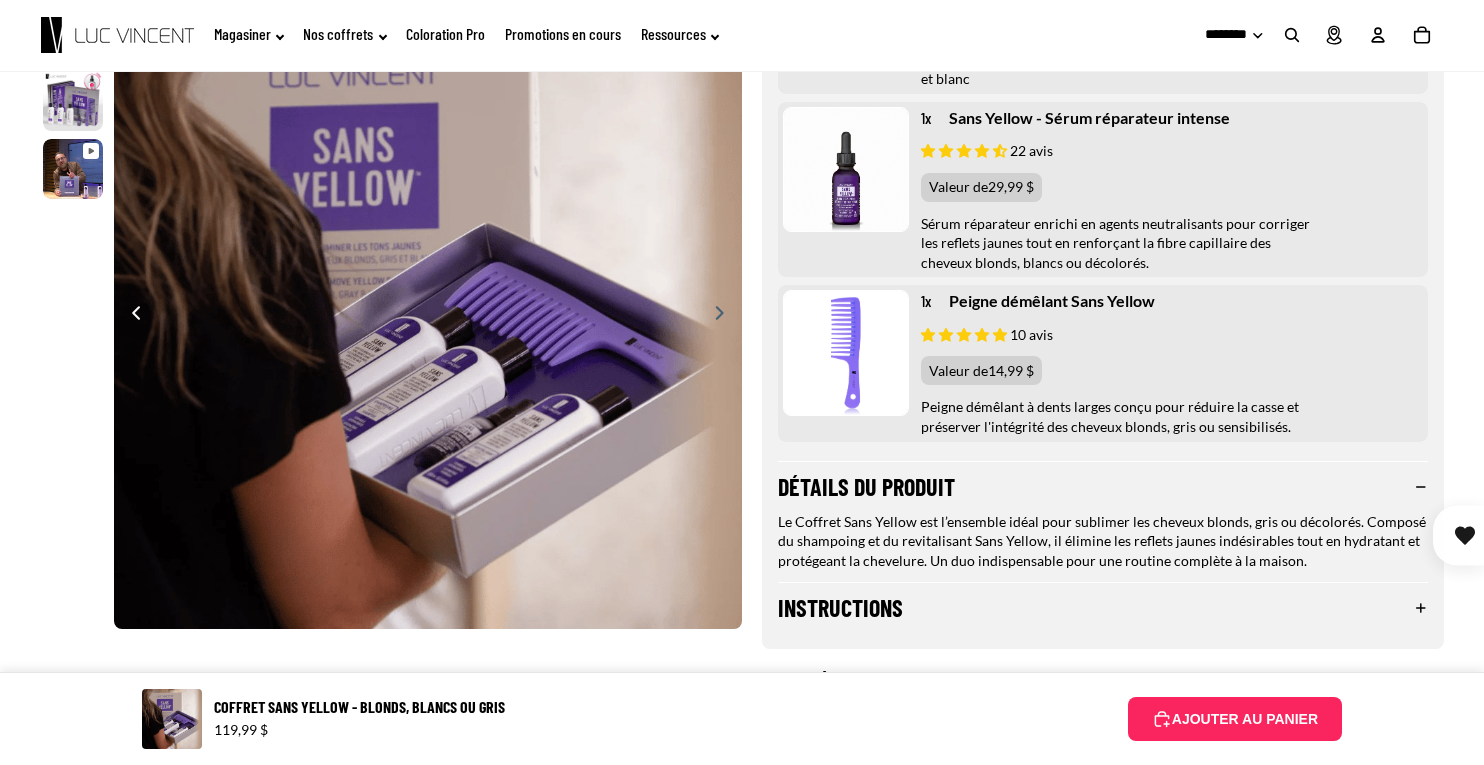 scroll, scrollTop: 1306, scrollLeft: 0, axis: vertical 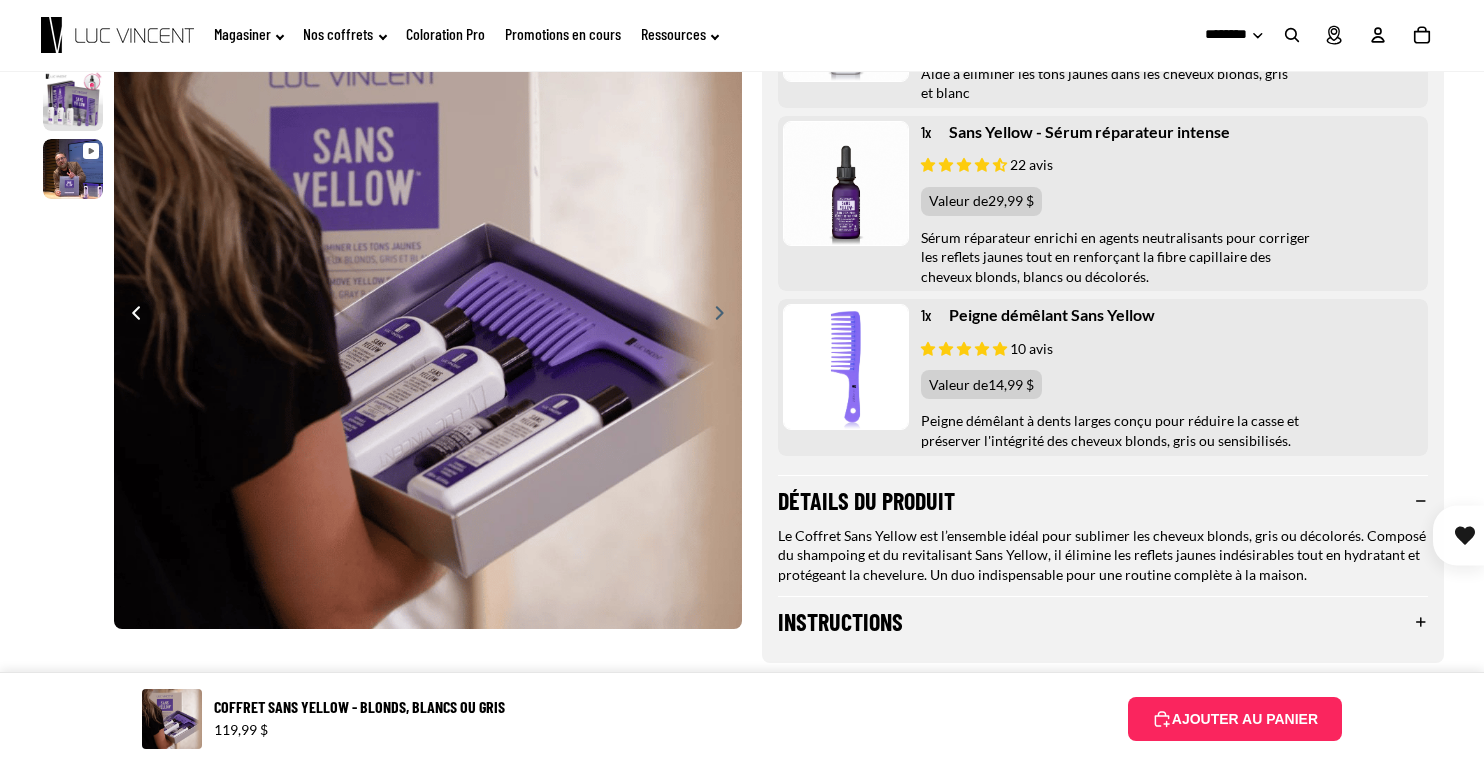 click at bounding box center [1103, 204] 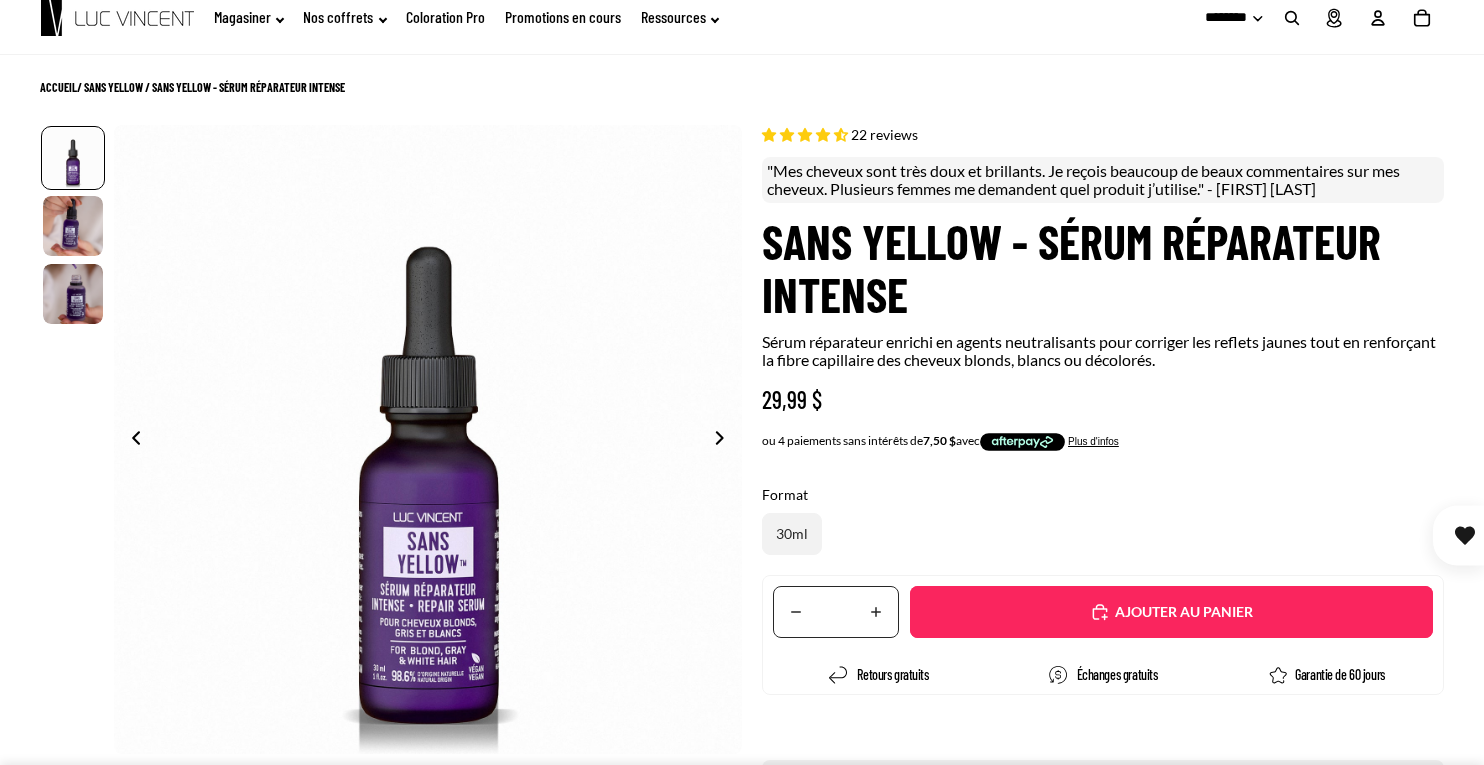 select on "**********" 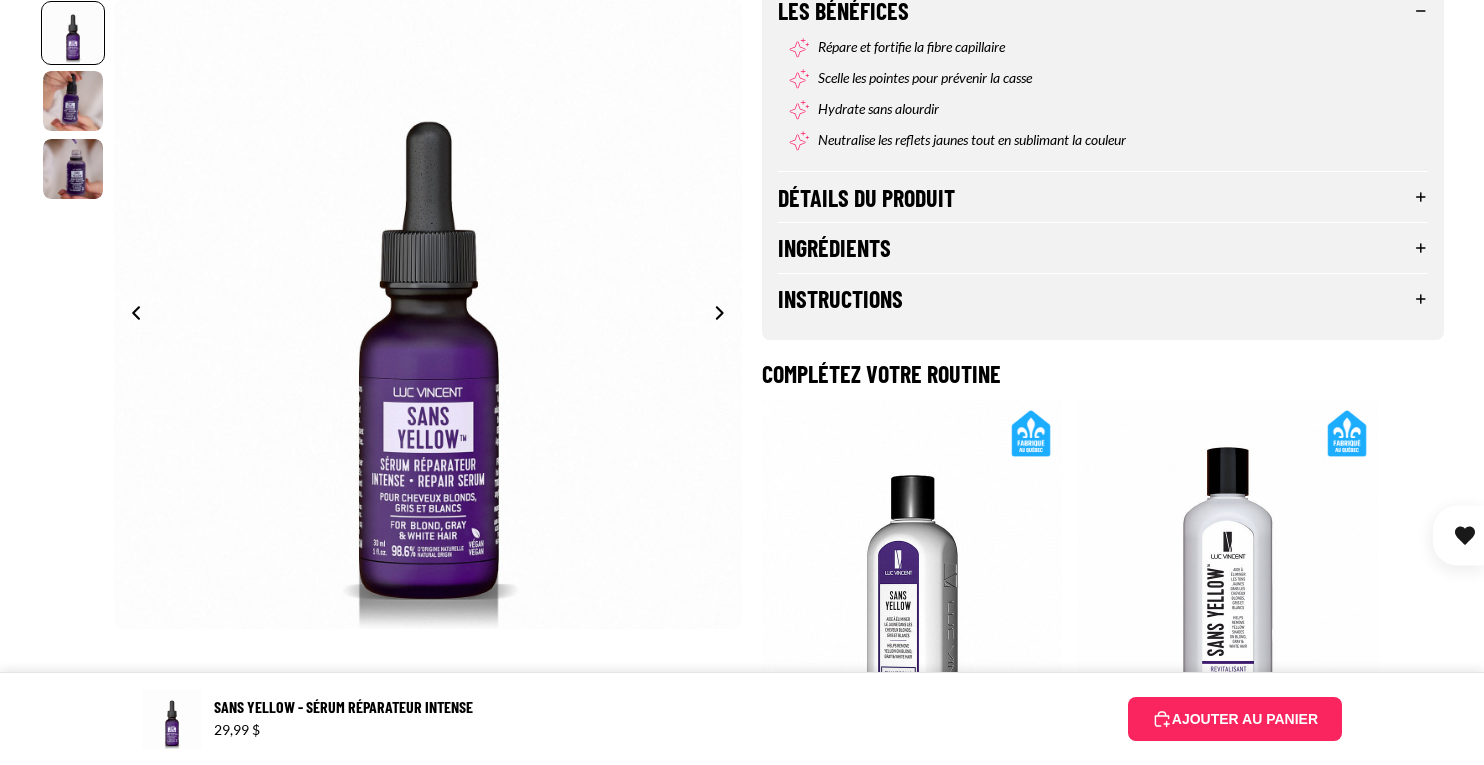 scroll, scrollTop: 870, scrollLeft: 0, axis: vertical 